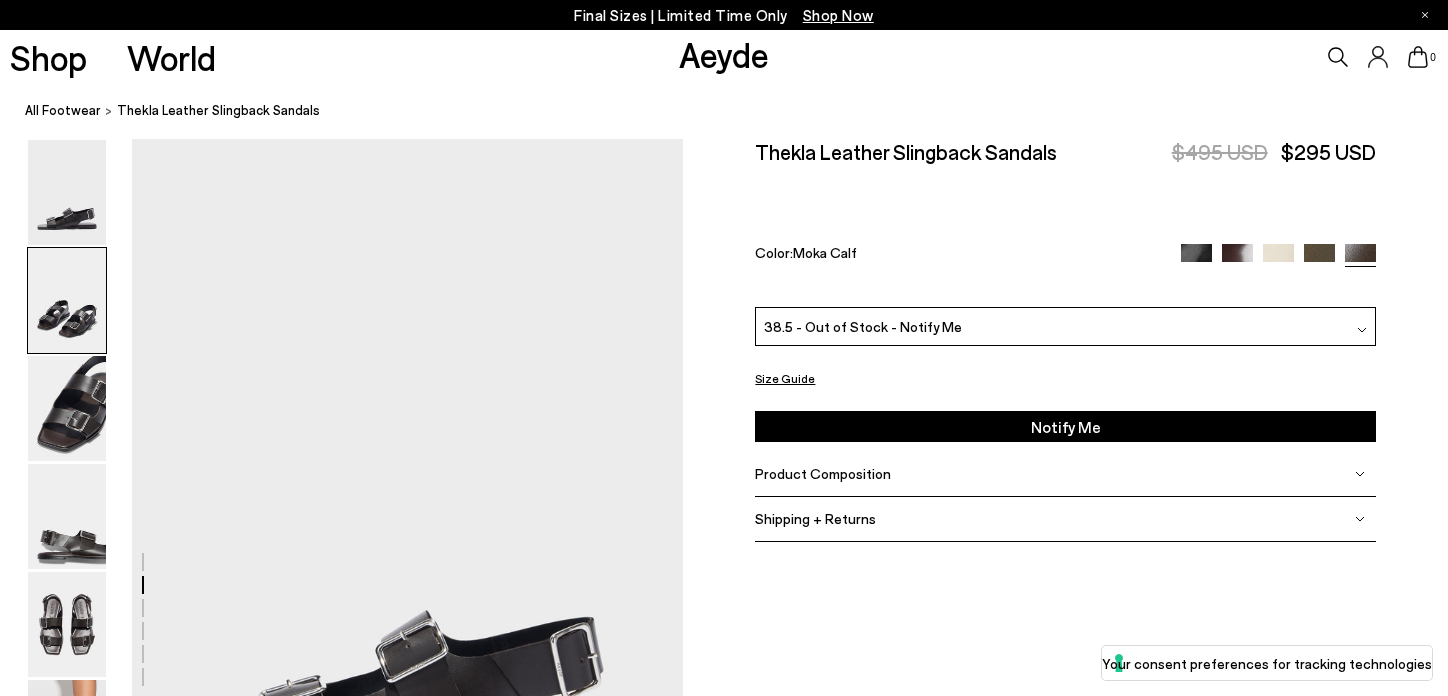scroll, scrollTop: 840, scrollLeft: 0, axis: vertical 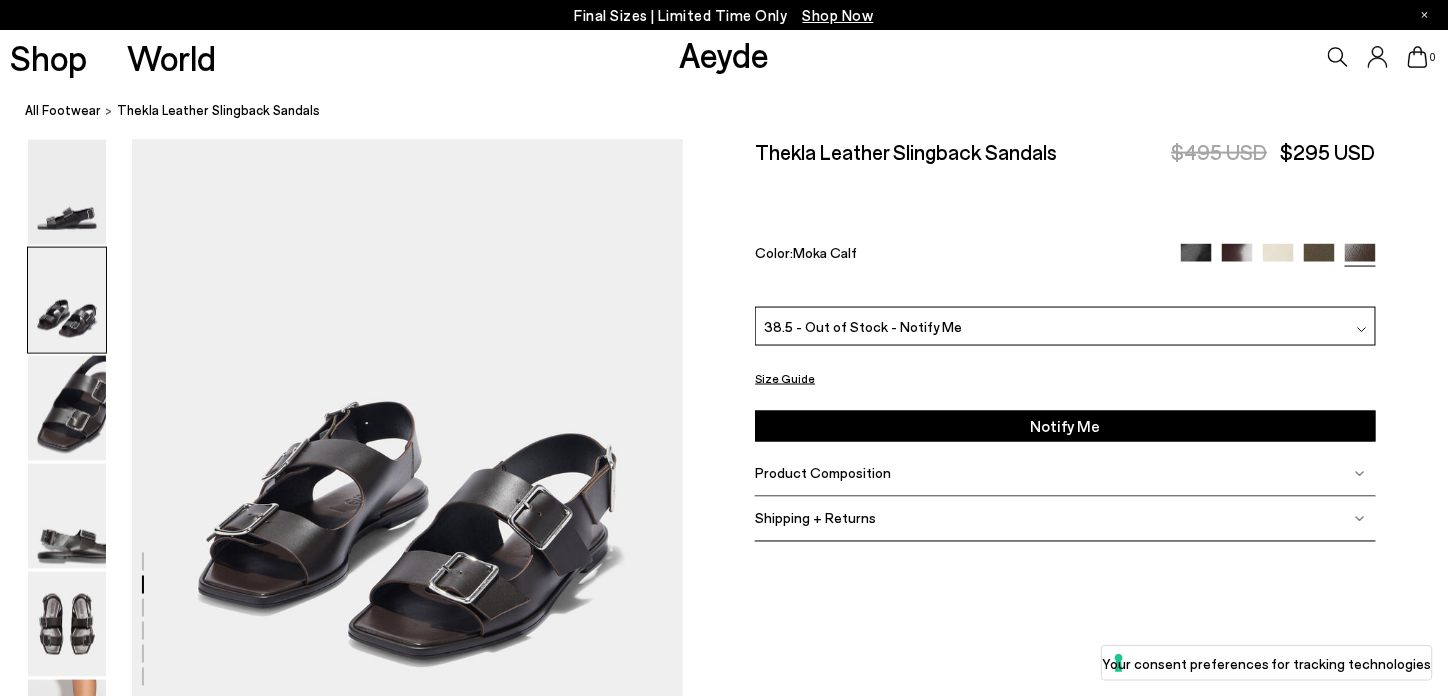 click at bounding box center (1278, 259) 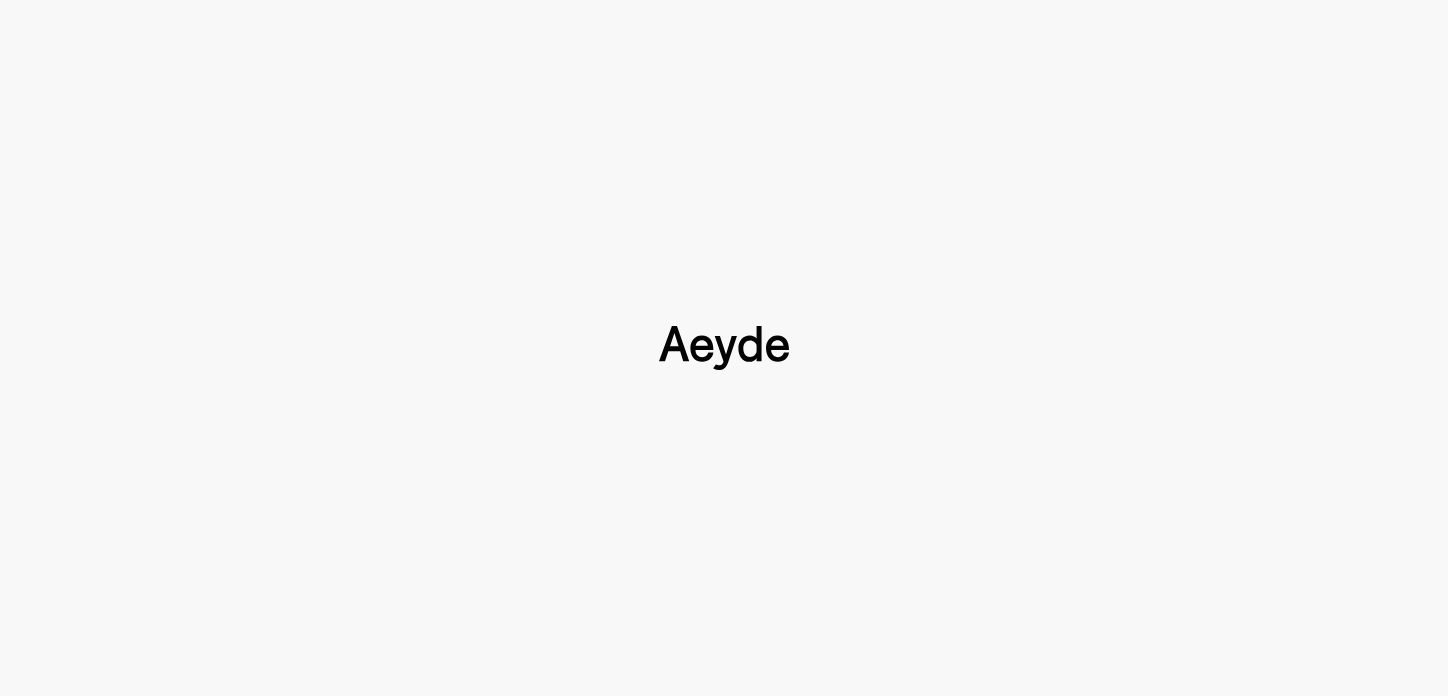 scroll, scrollTop: 0, scrollLeft: 0, axis: both 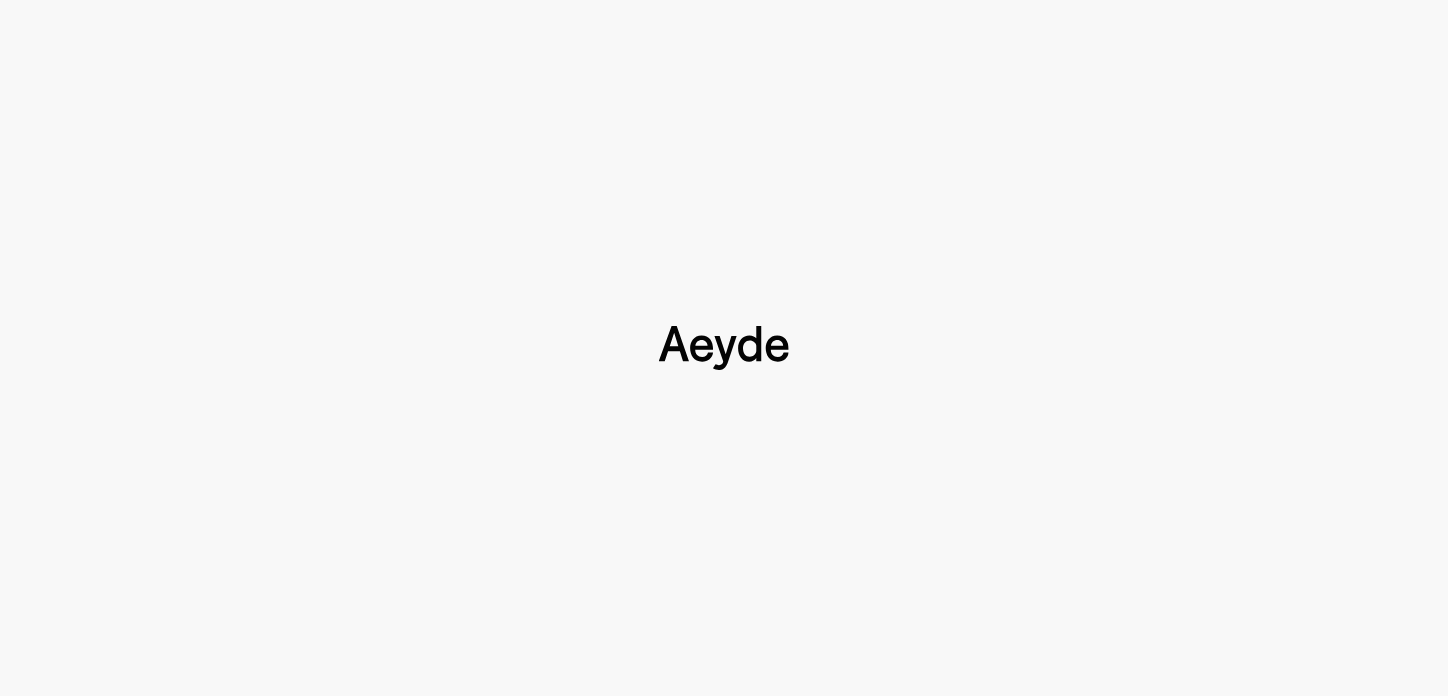 type 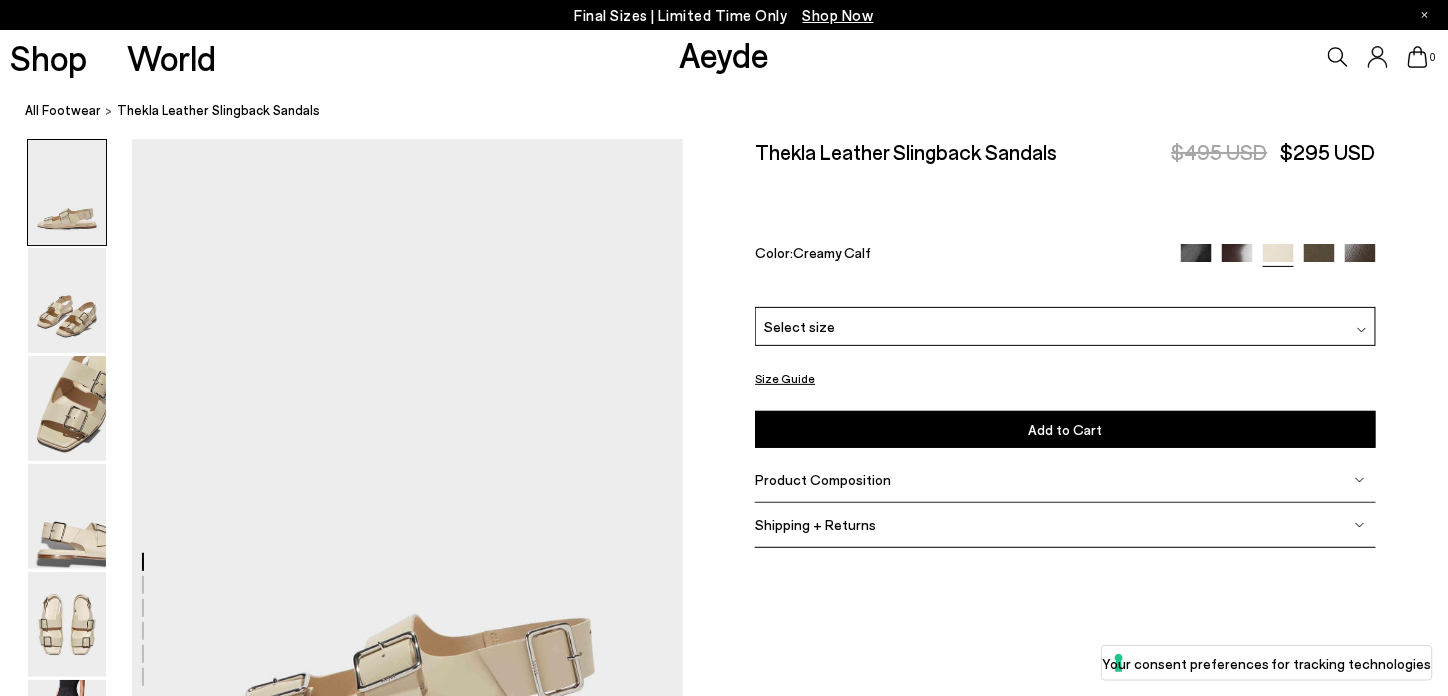 click on "Select size" at bounding box center (799, 326) 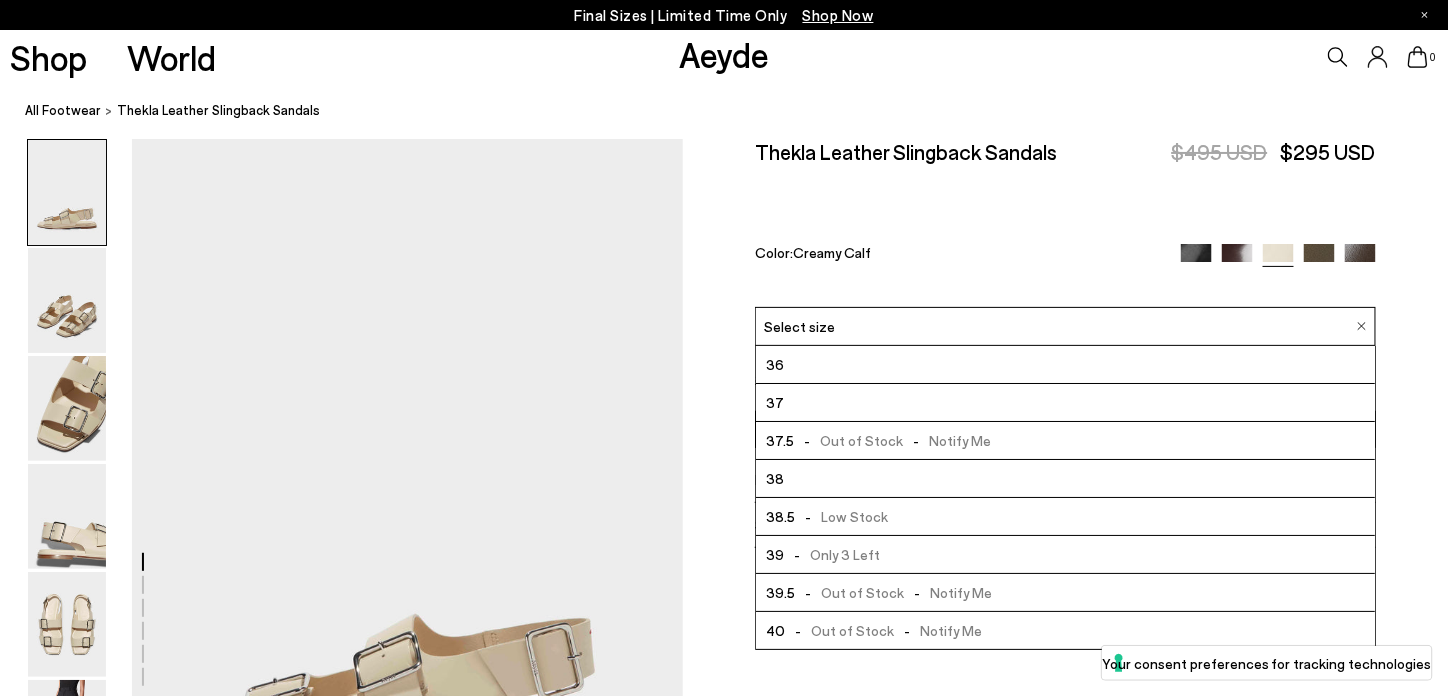 click on "- Low Stock" at bounding box center (841, 516) 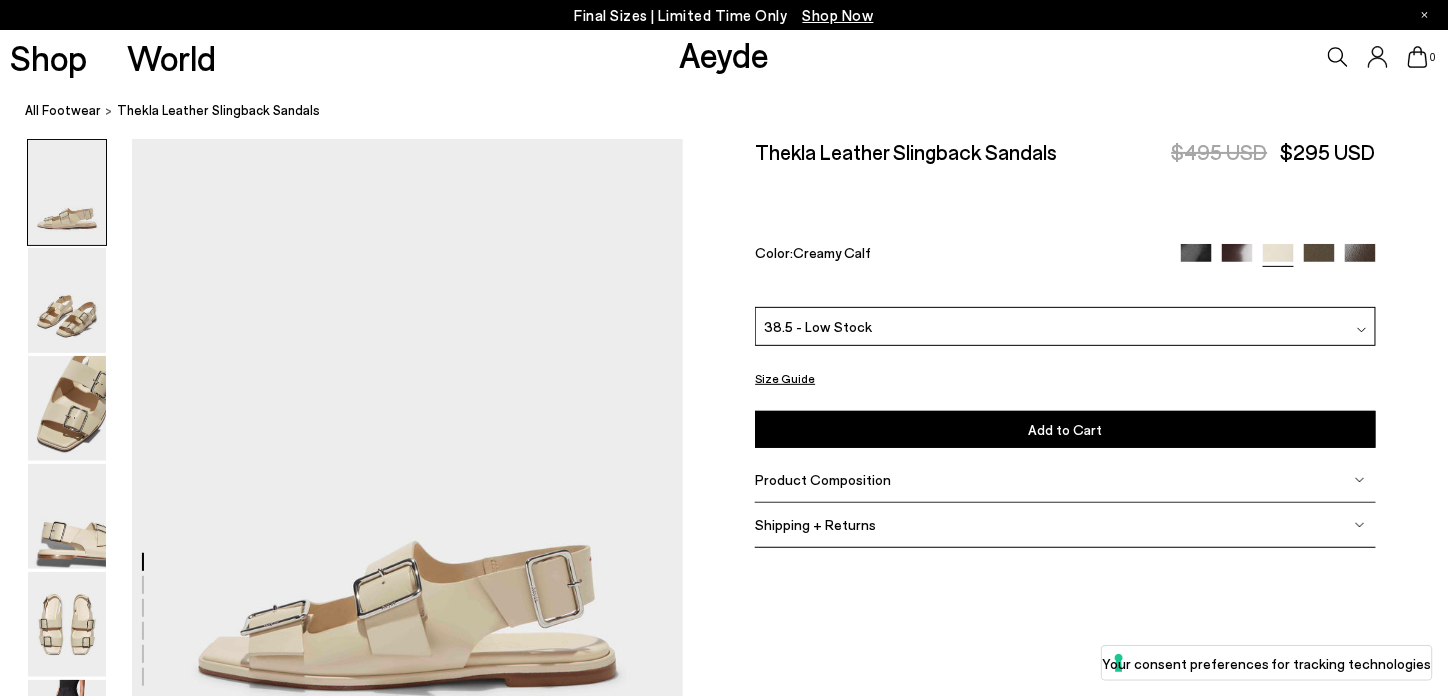 scroll, scrollTop: 200, scrollLeft: 0, axis: vertical 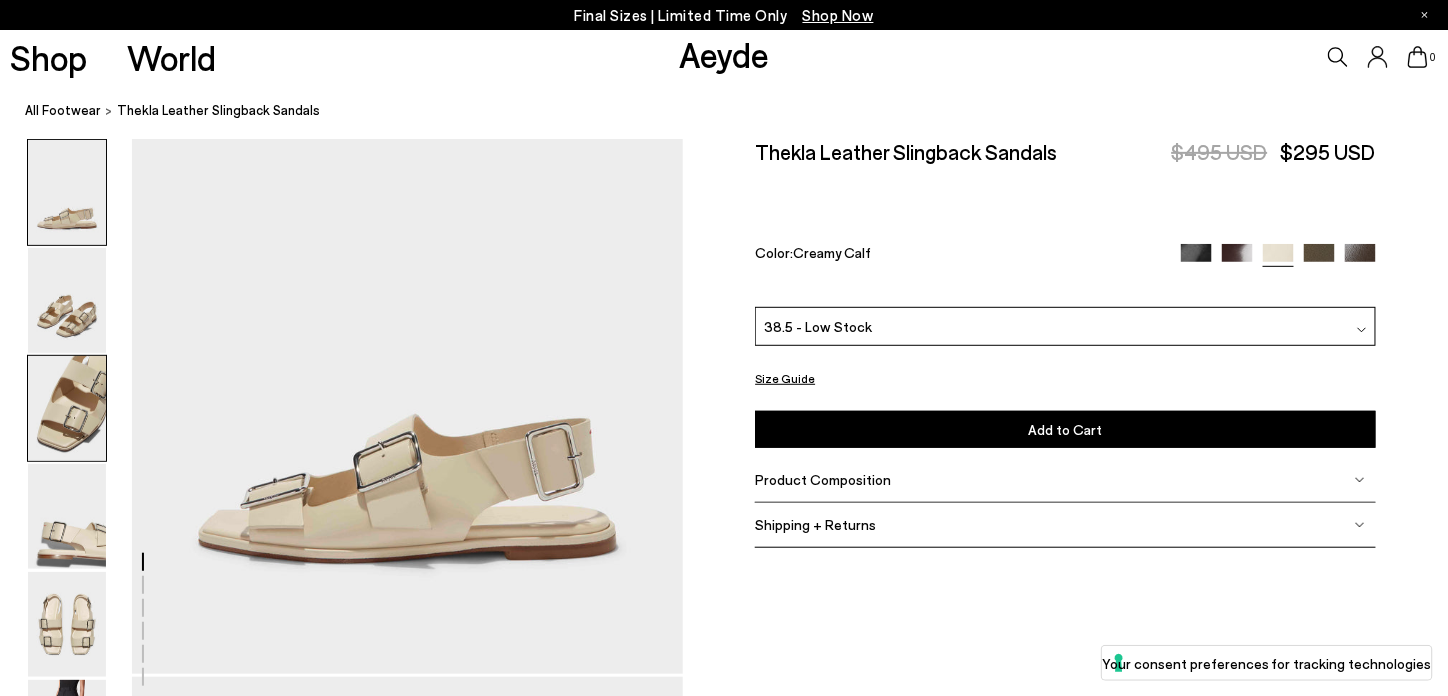 click at bounding box center [67, 408] 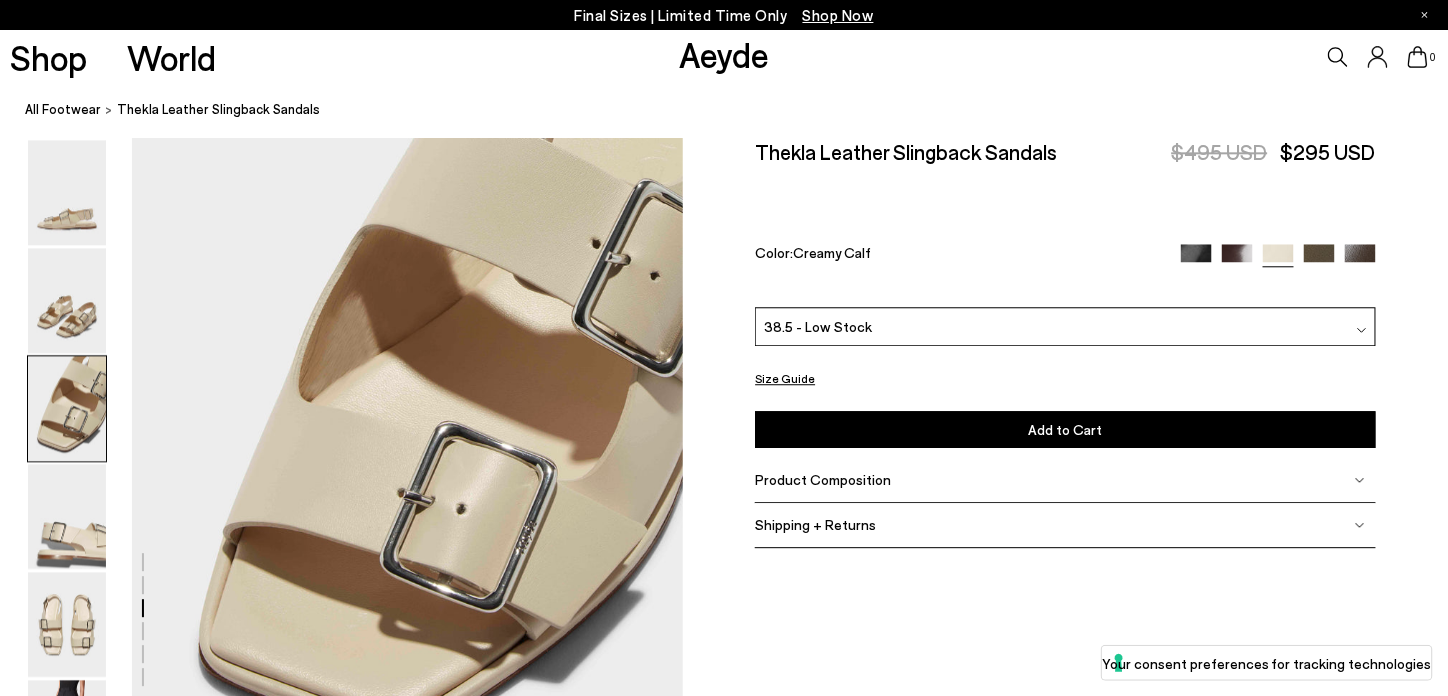 scroll, scrollTop: 1678, scrollLeft: 0, axis: vertical 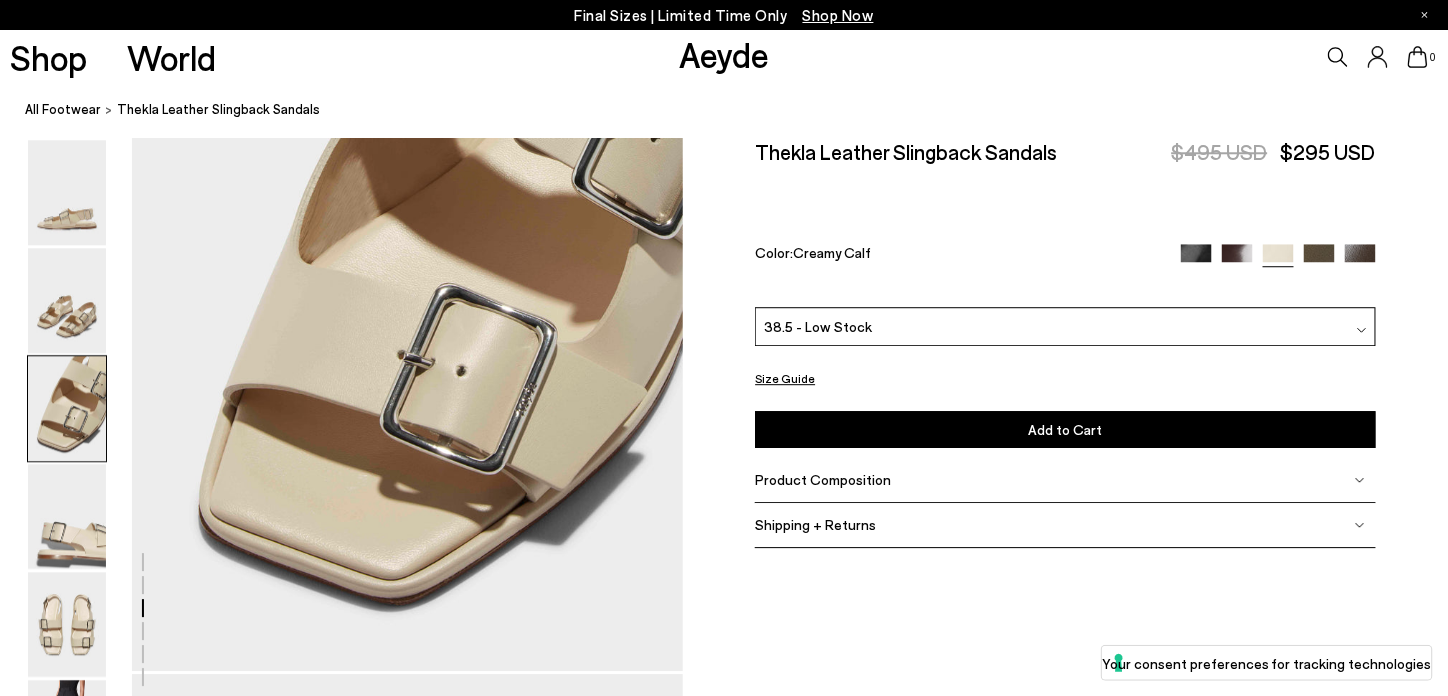 click on "Add to Cart Select a Size First" at bounding box center [1065, 429] 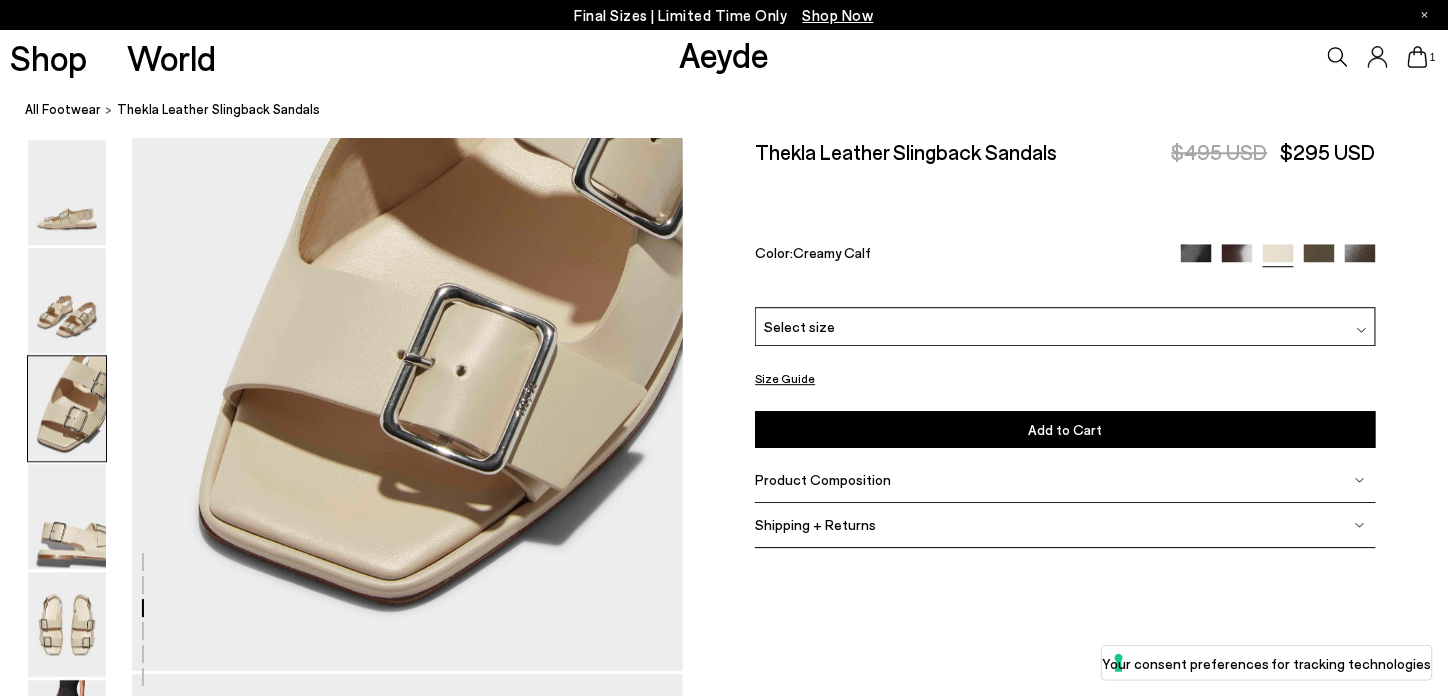 click 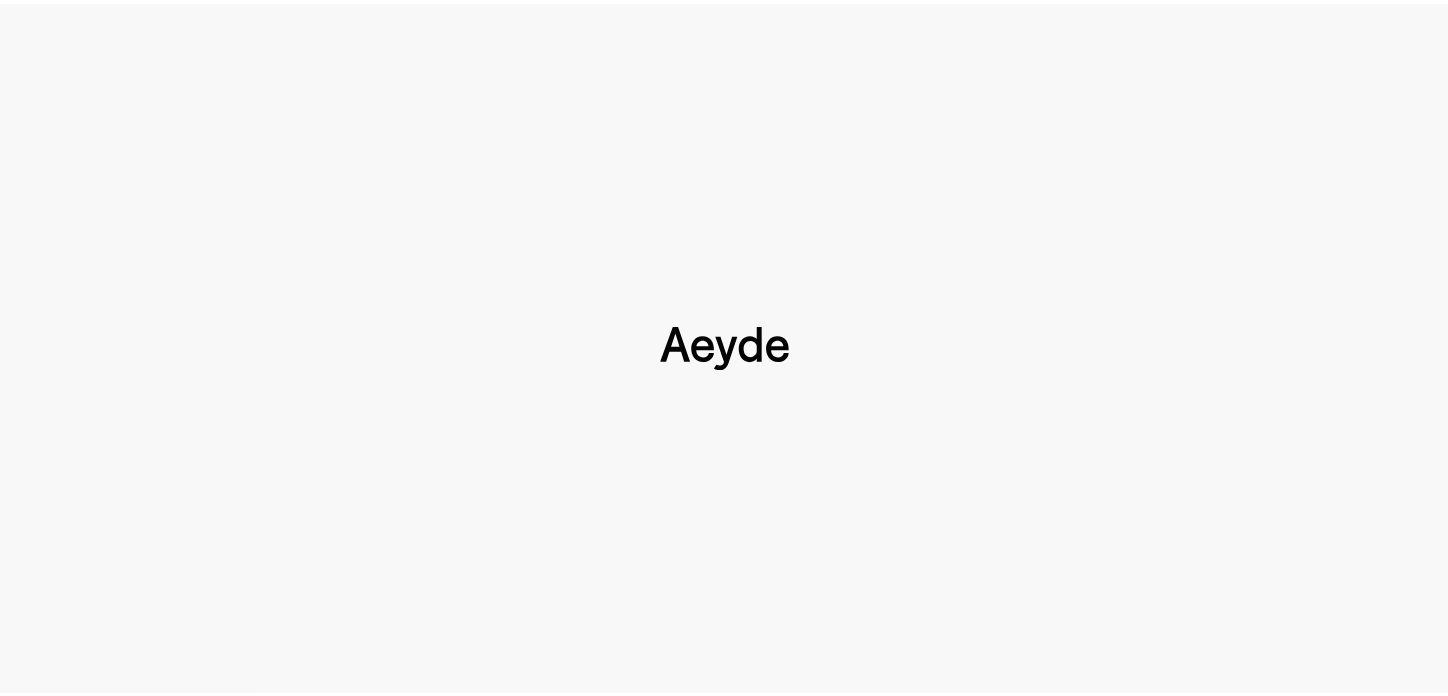 scroll, scrollTop: 0, scrollLeft: 0, axis: both 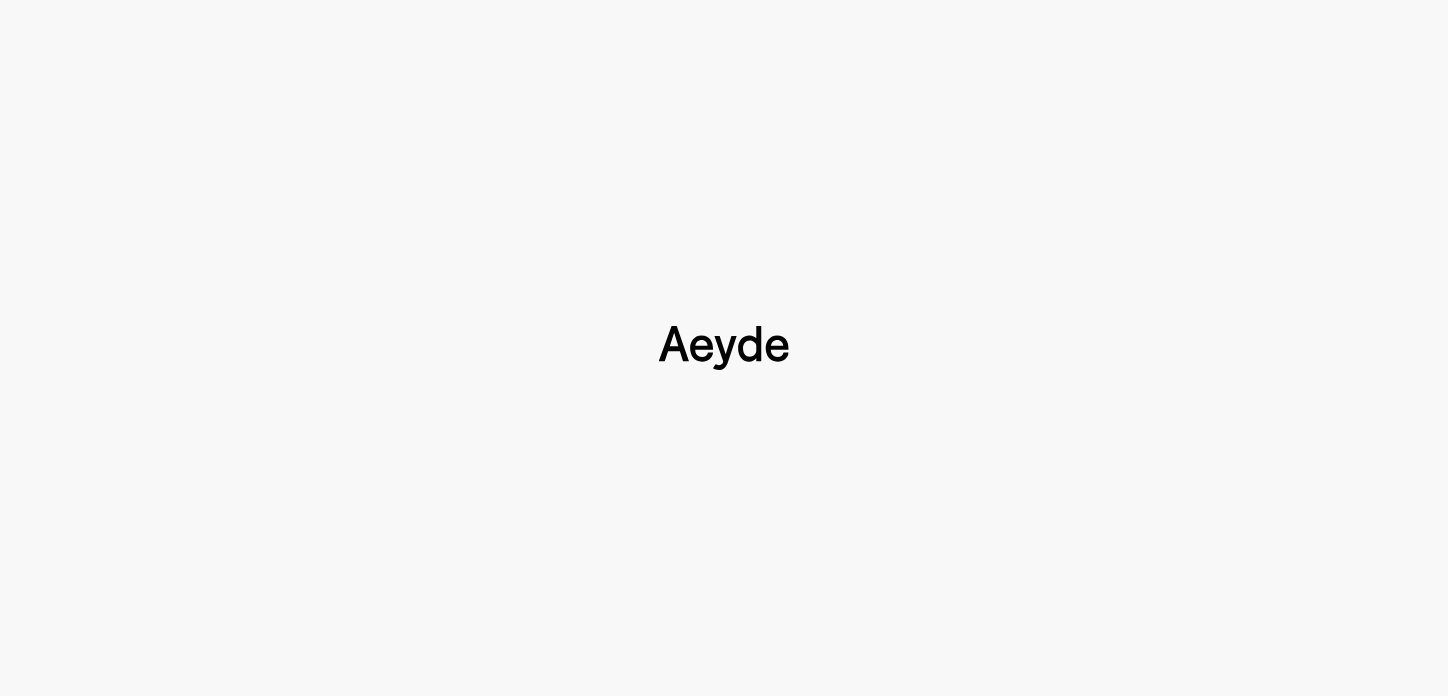 type 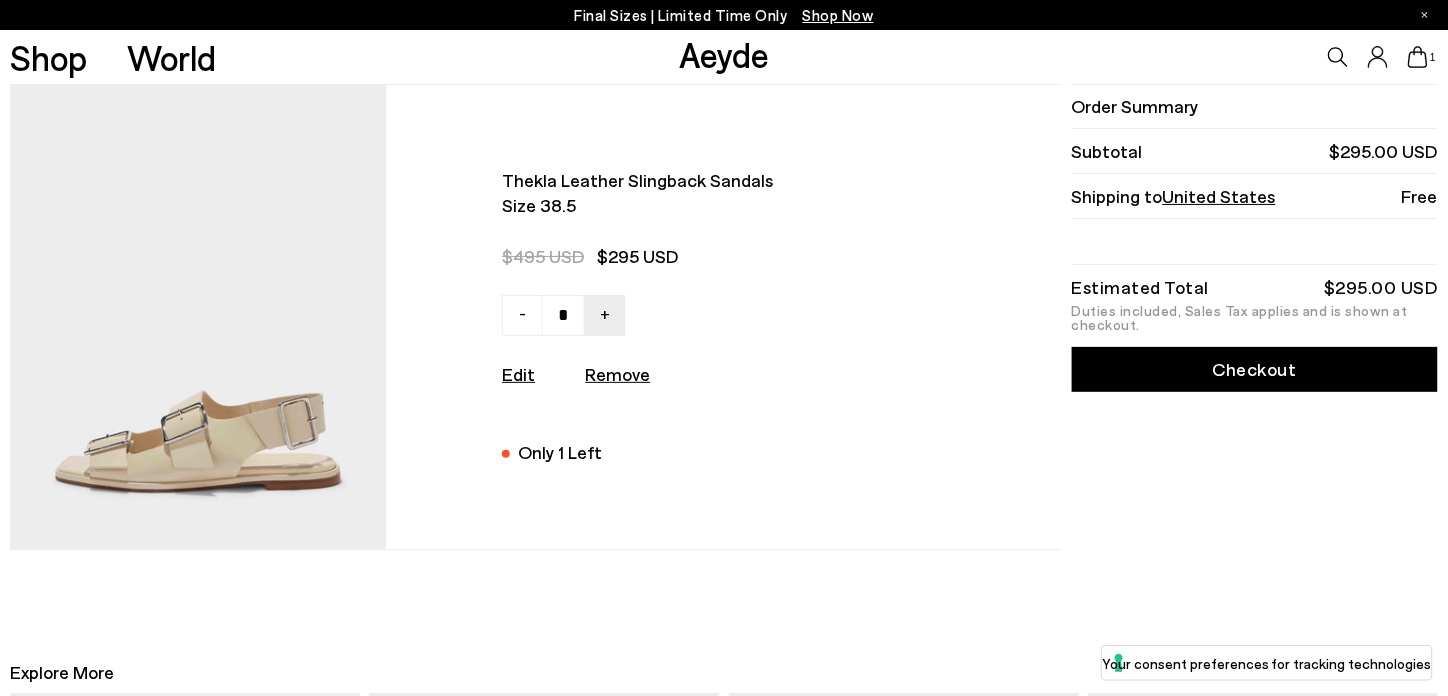 click on "Checkout" at bounding box center [1255, 369] 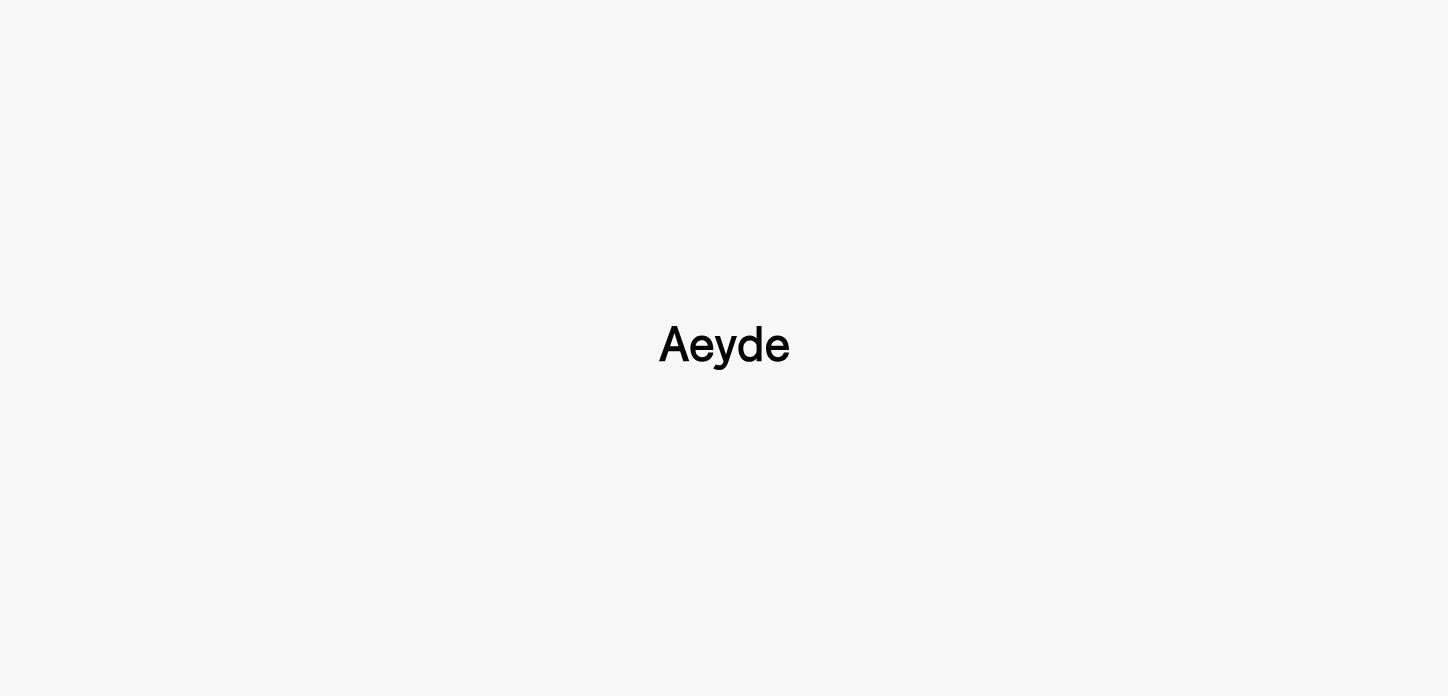 type 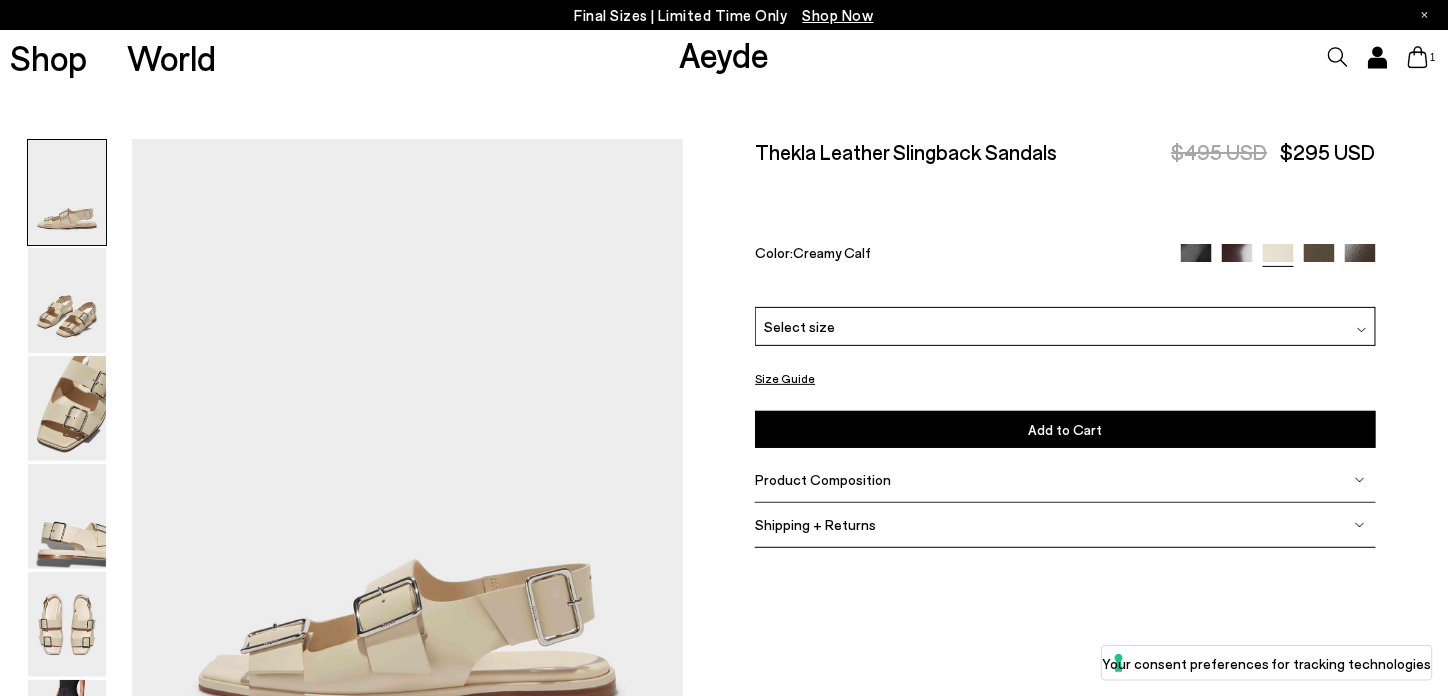 type 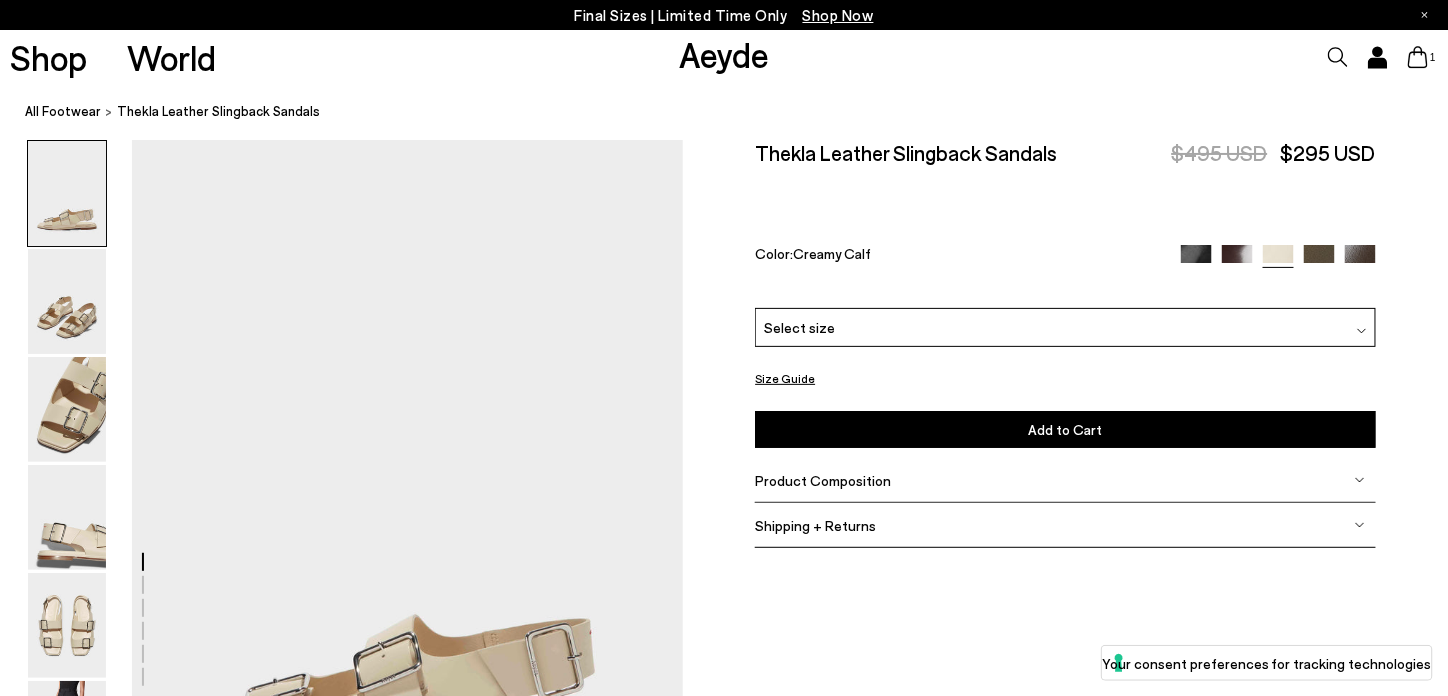 click 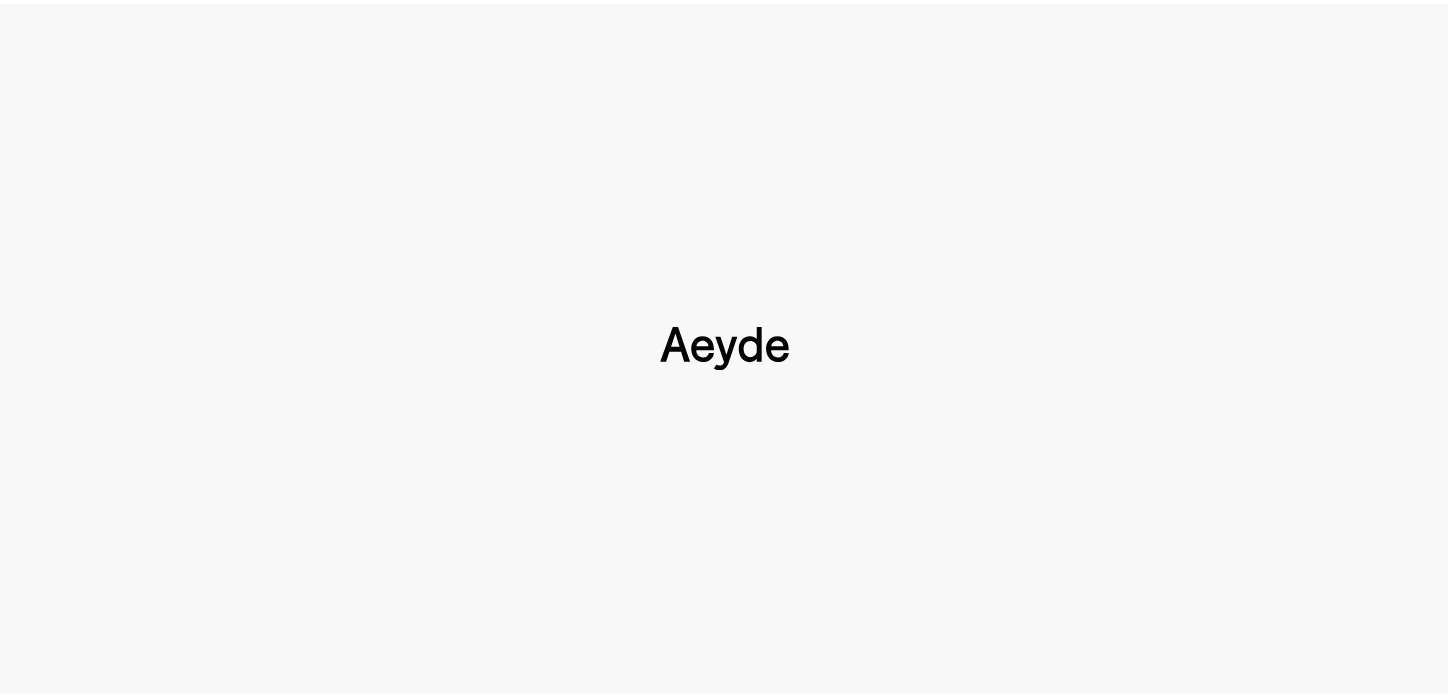 scroll, scrollTop: 0, scrollLeft: 0, axis: both 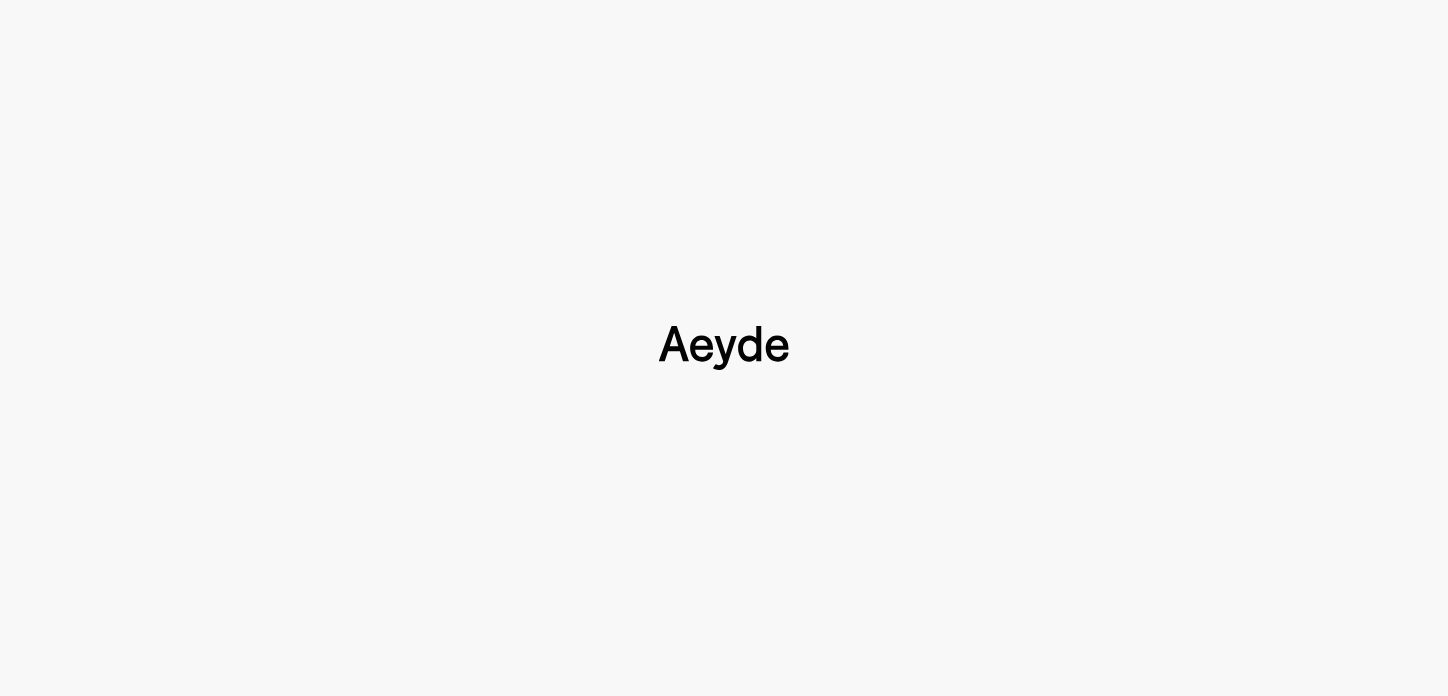 type 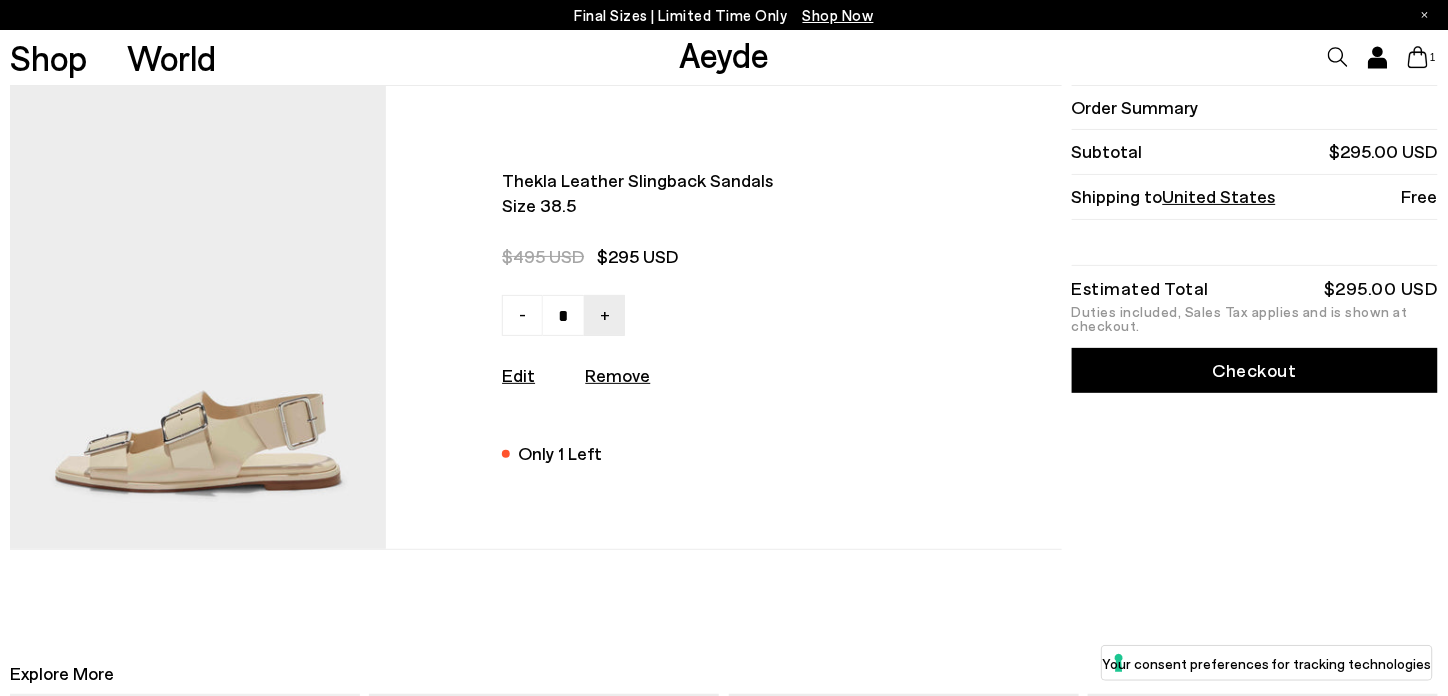 click on "Checkout" at bounding box center (1255, 370) 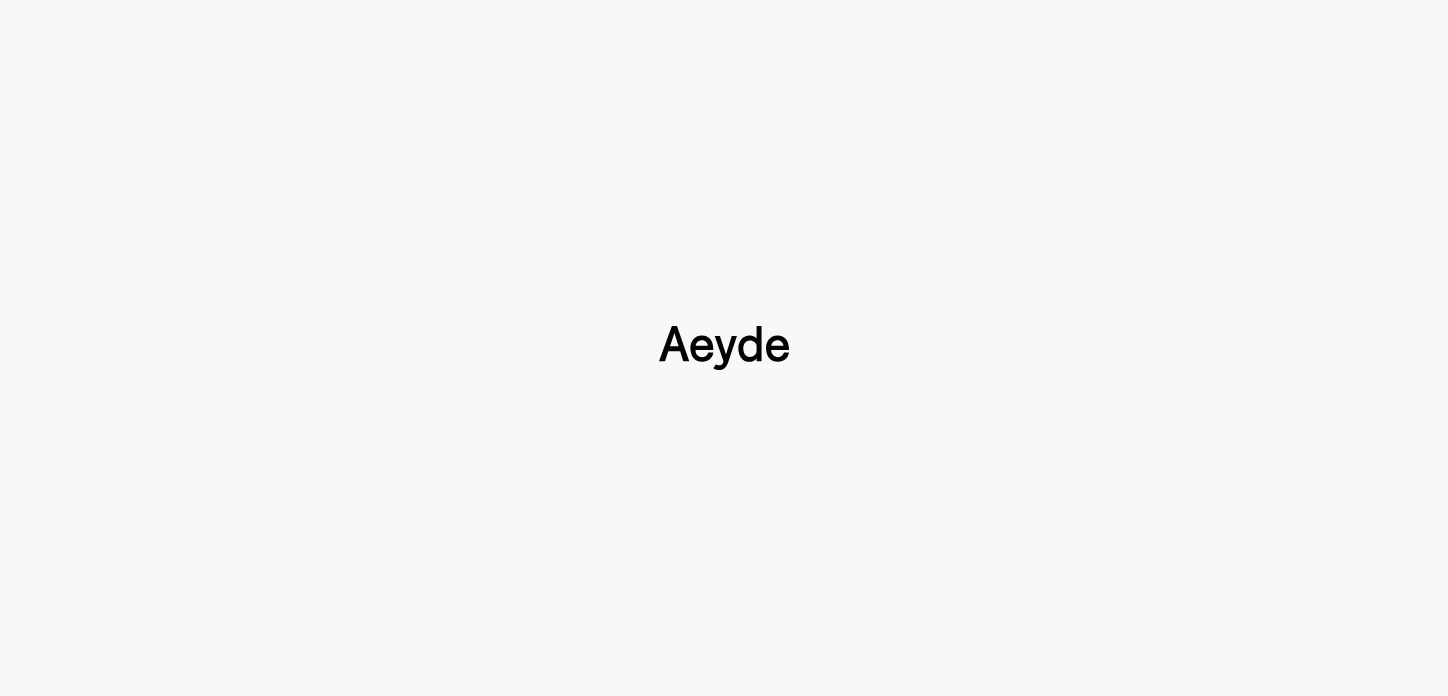 type 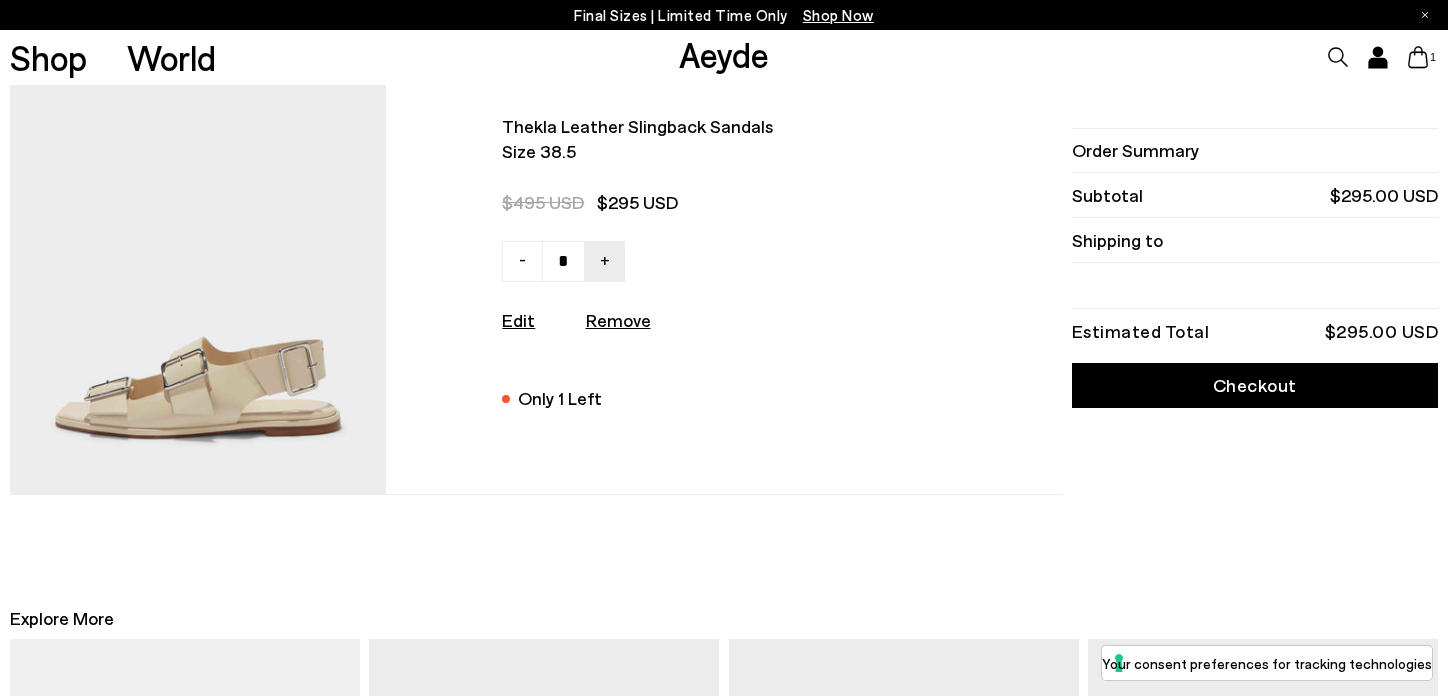 scroll, scrollTop: 0, scrollLeft: 0, axis: both 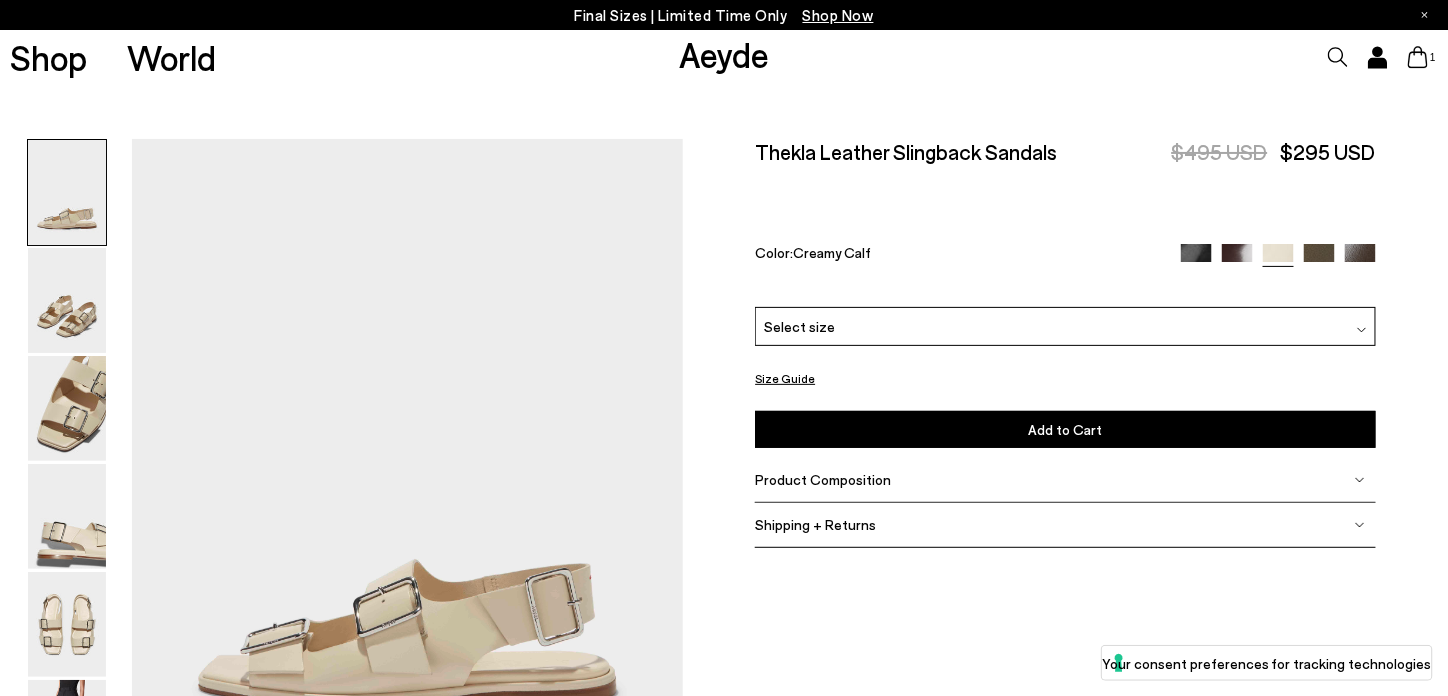 type 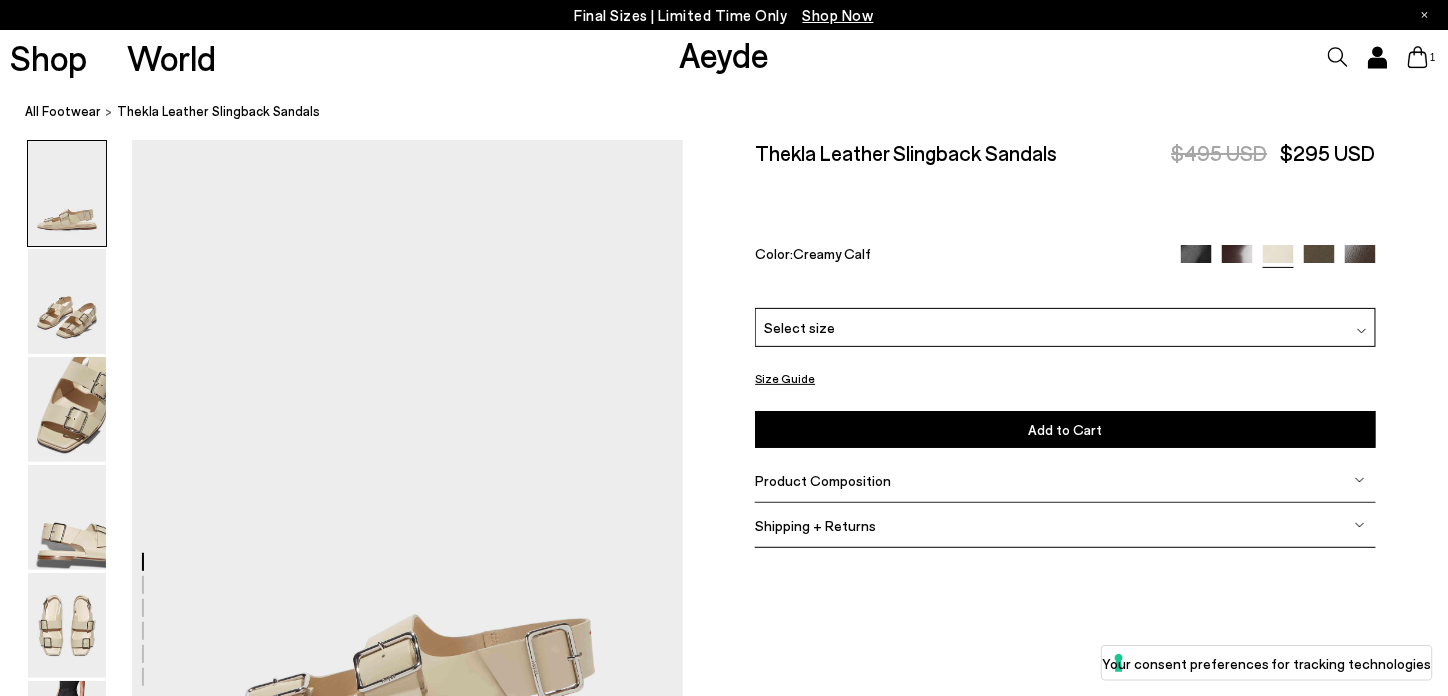 click at bounding box center [1319, 260] 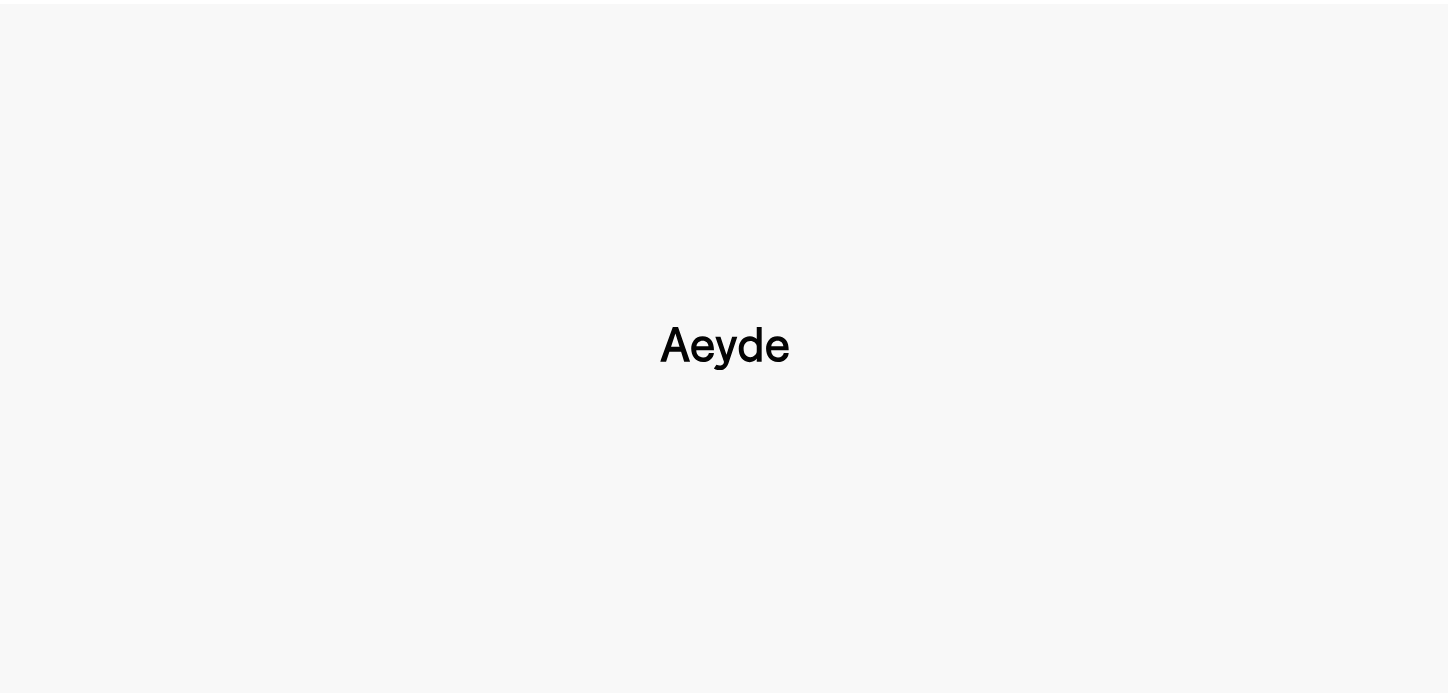 scroll, scrollTop: 0, scrollLeft: 0, axis: both 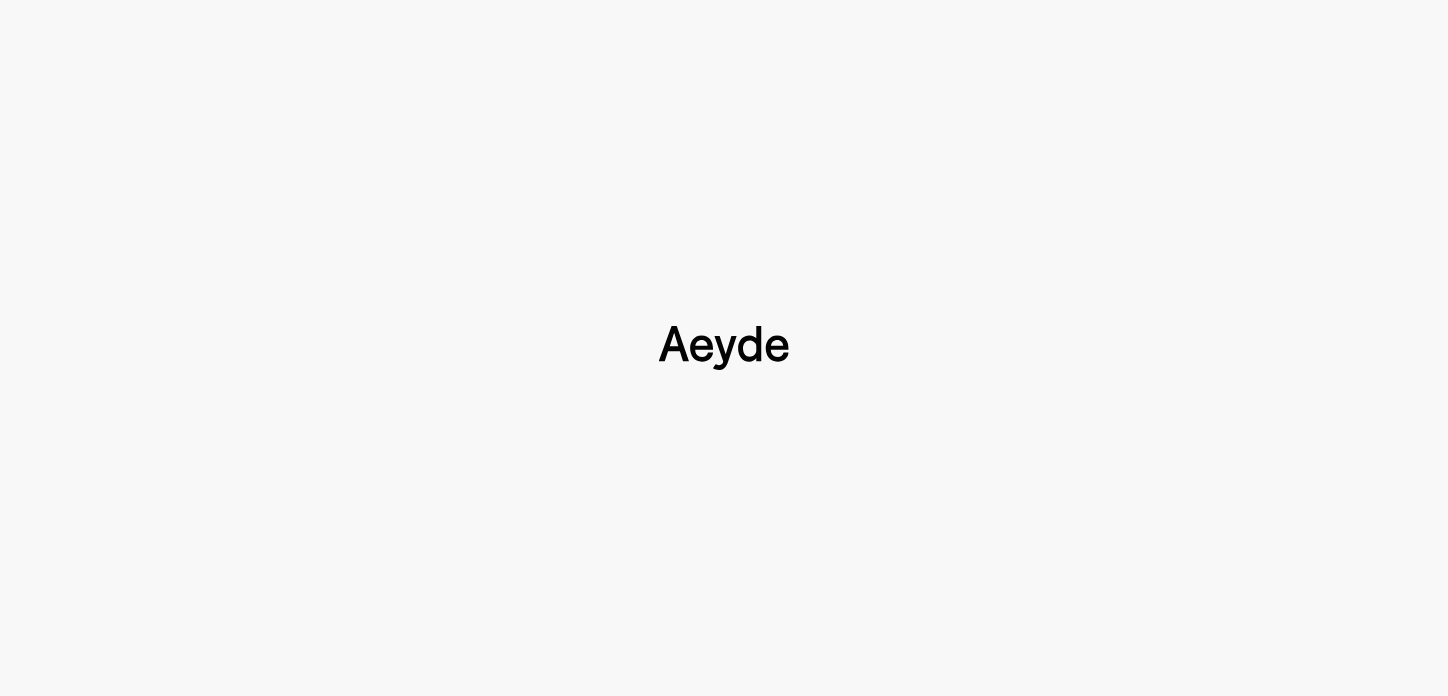 type 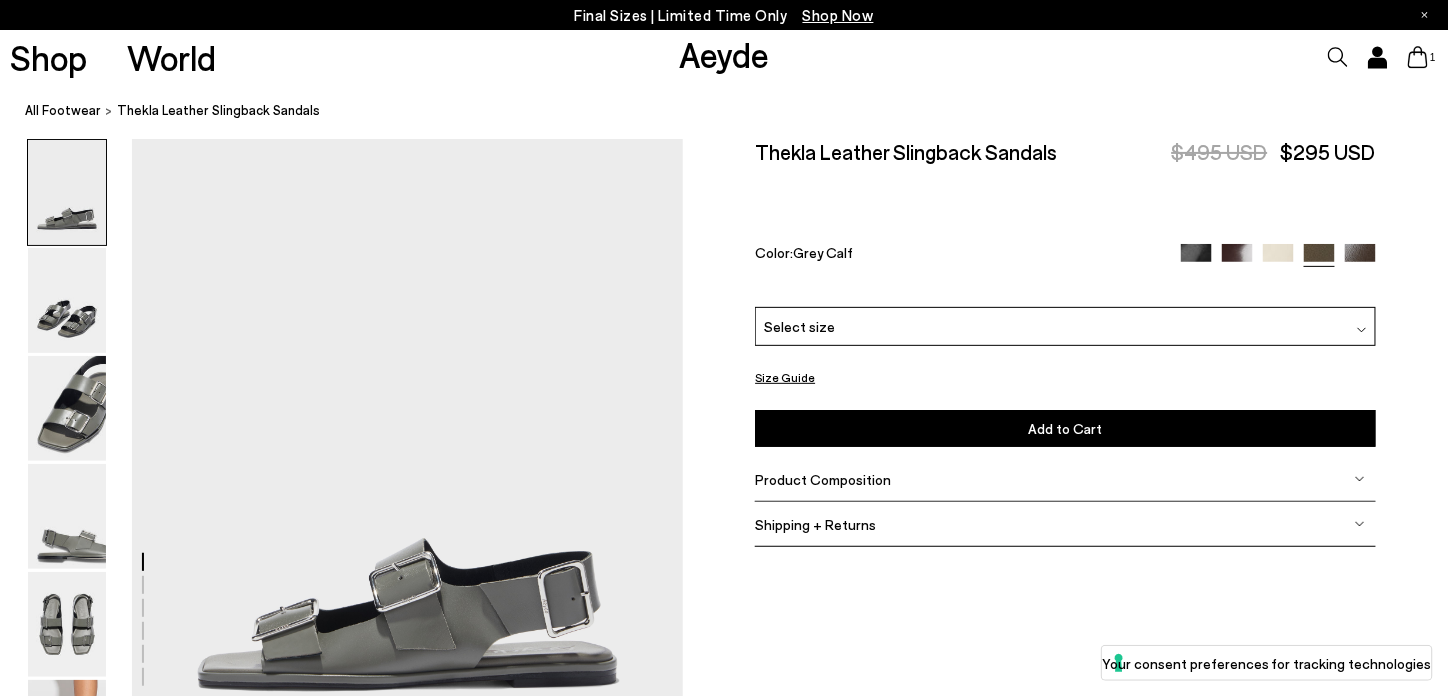 scroll, scrollTop: 200, scrollLeft: 0, axis: vertical 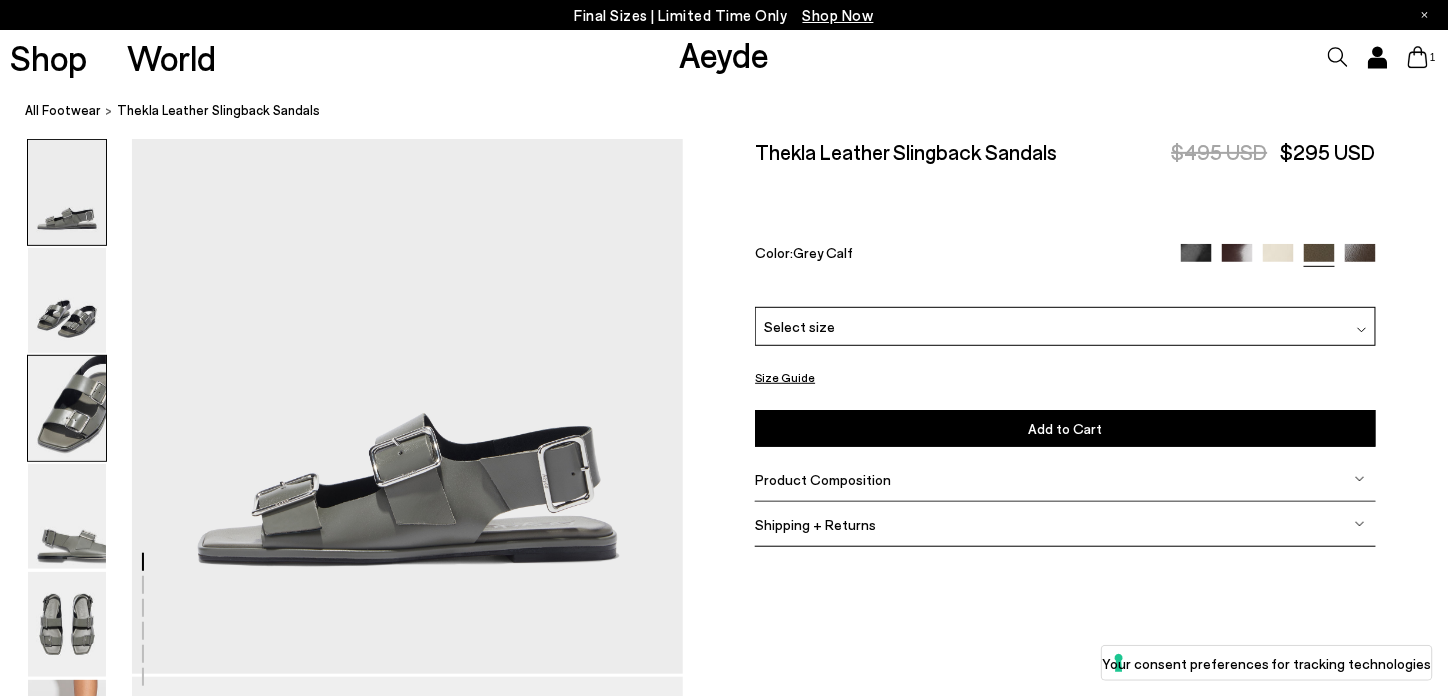 click at bounding box center [67, 408] 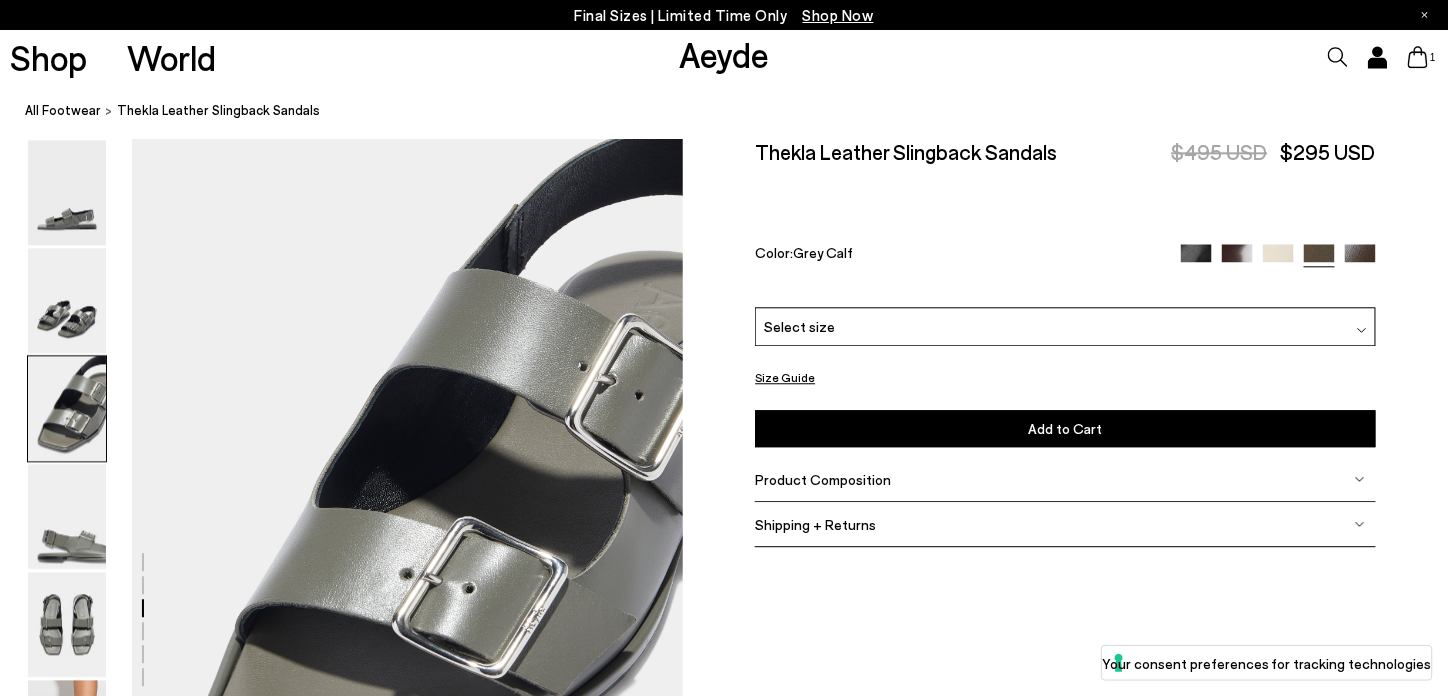 scroll, scrollTop: 1478, scrollLeft: 0, axis: vertical 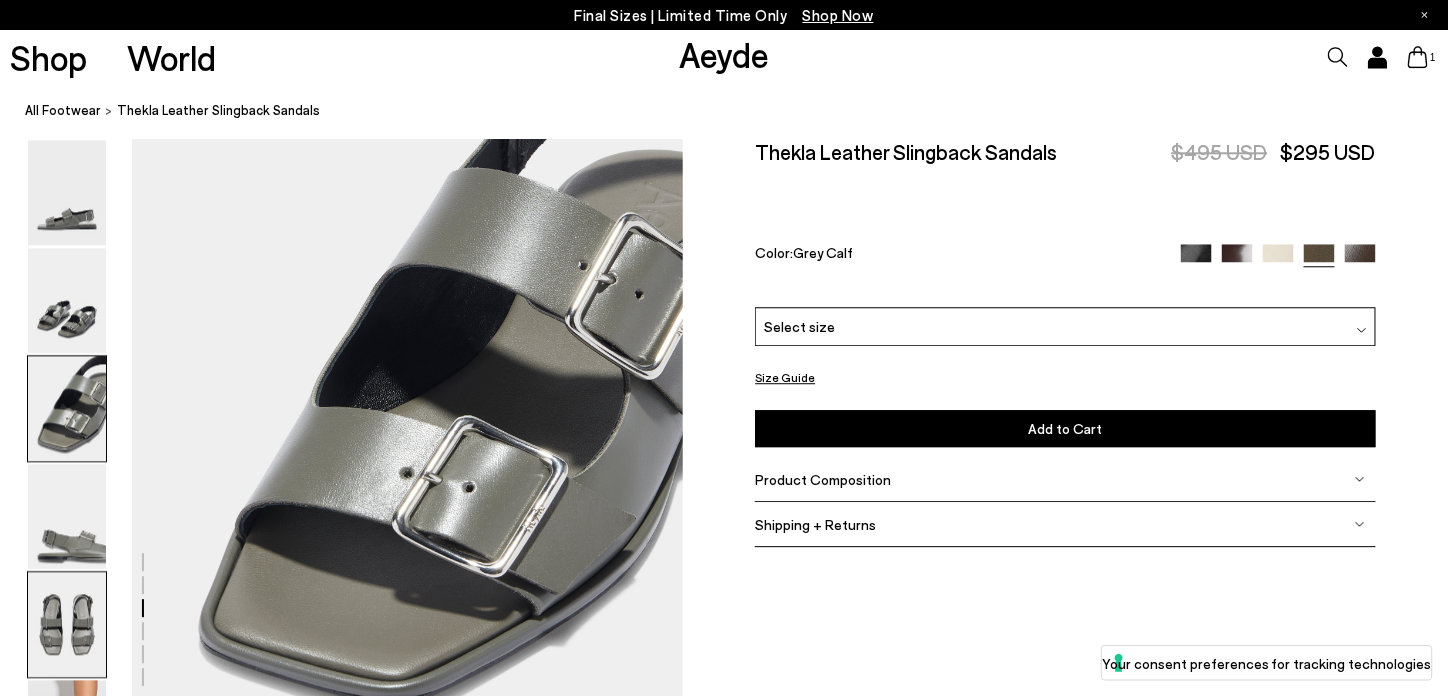 click at bounding box center (67, 624) 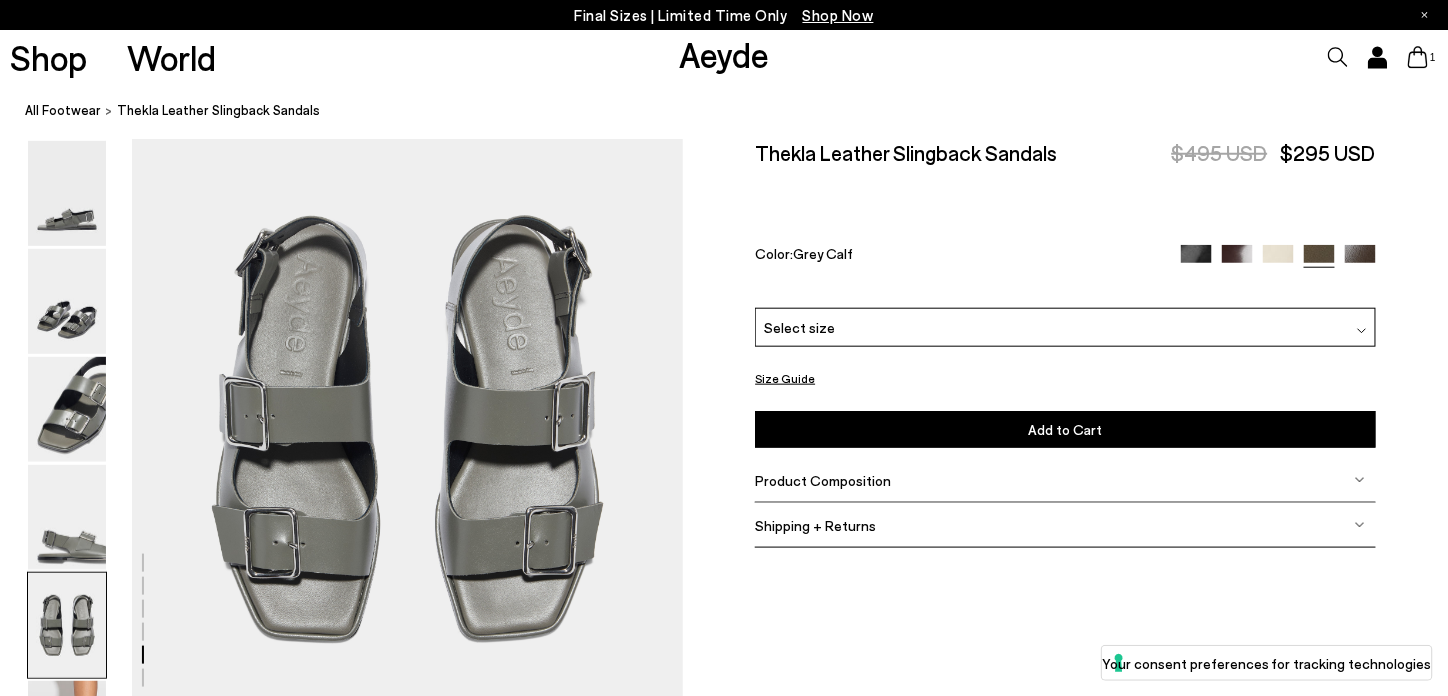 scroll, scrollTop: 3054, scrollLeft: 0, axis: vertical 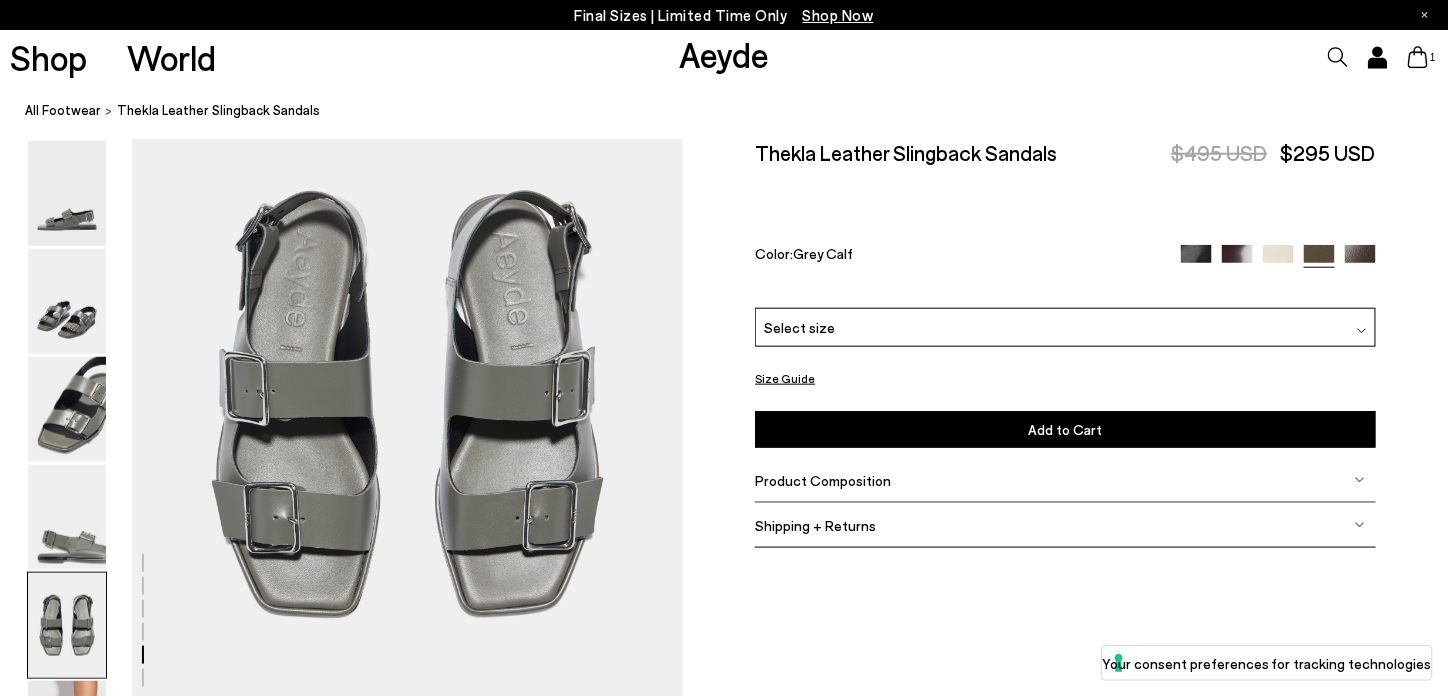 click on "Product Composition" at bounding box center (823, 479) 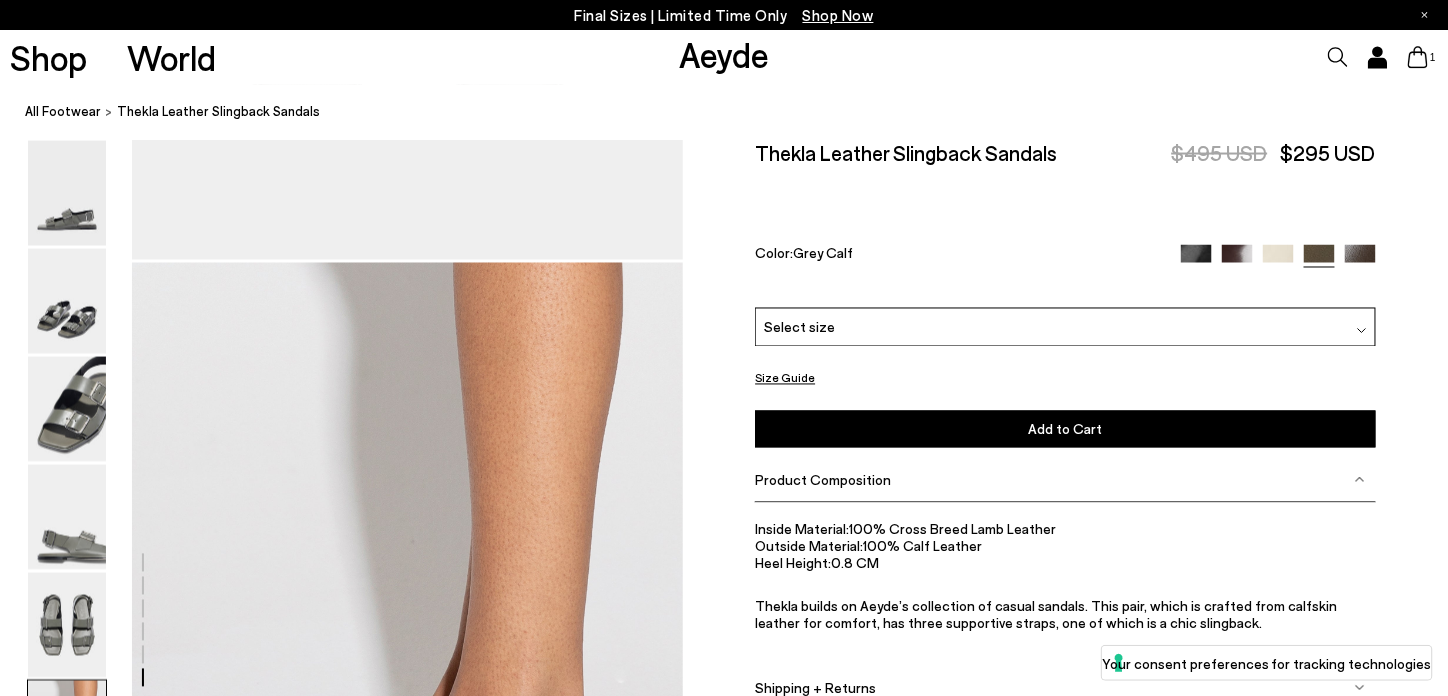 scroll, scrollTop: 3554, scrollLeft: 0, axis: vertical 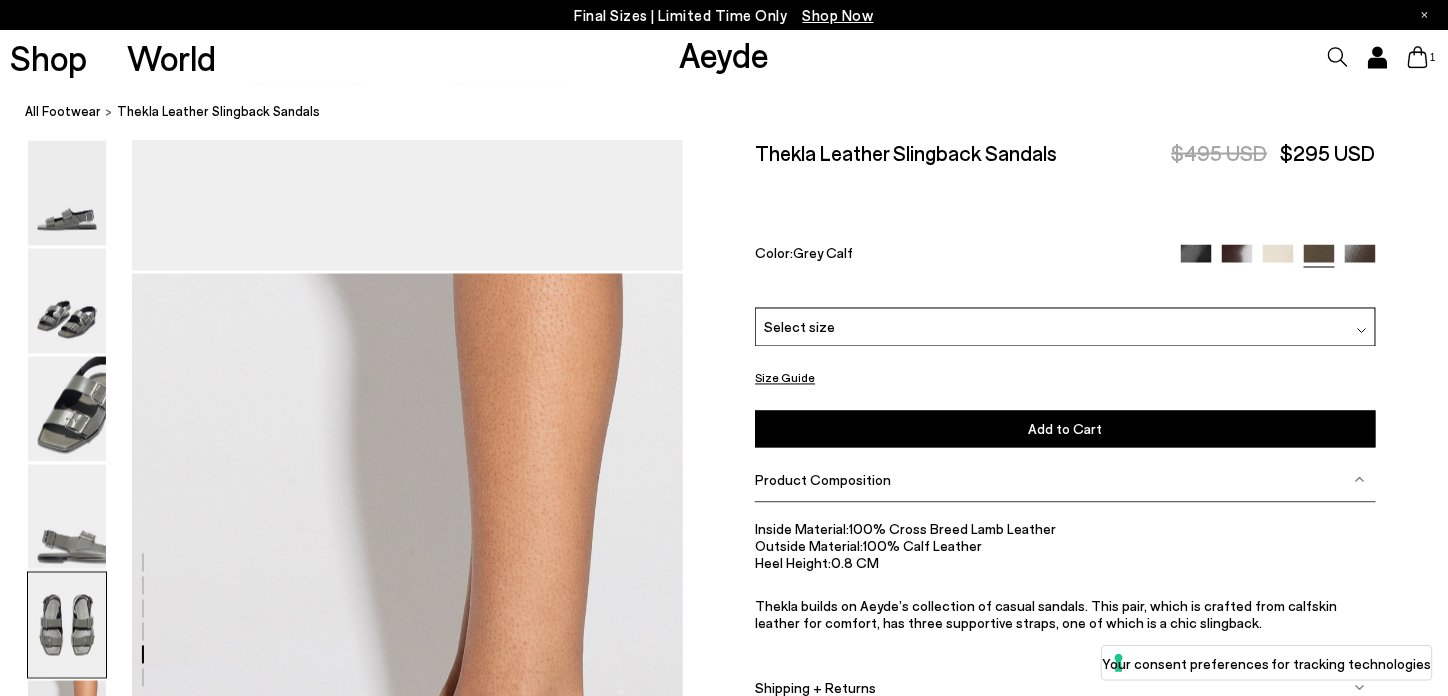 click 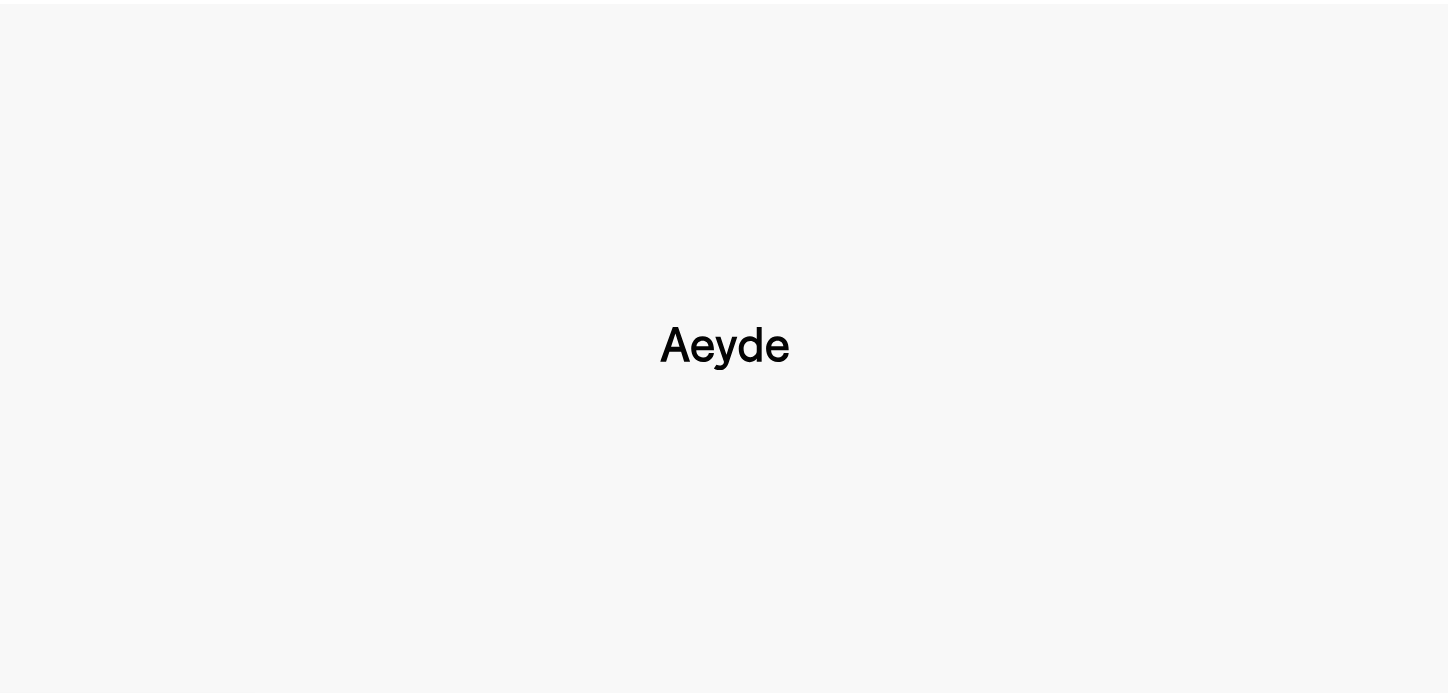 scroll, scrollTop: 0, scrollLeft: 0, axis: both 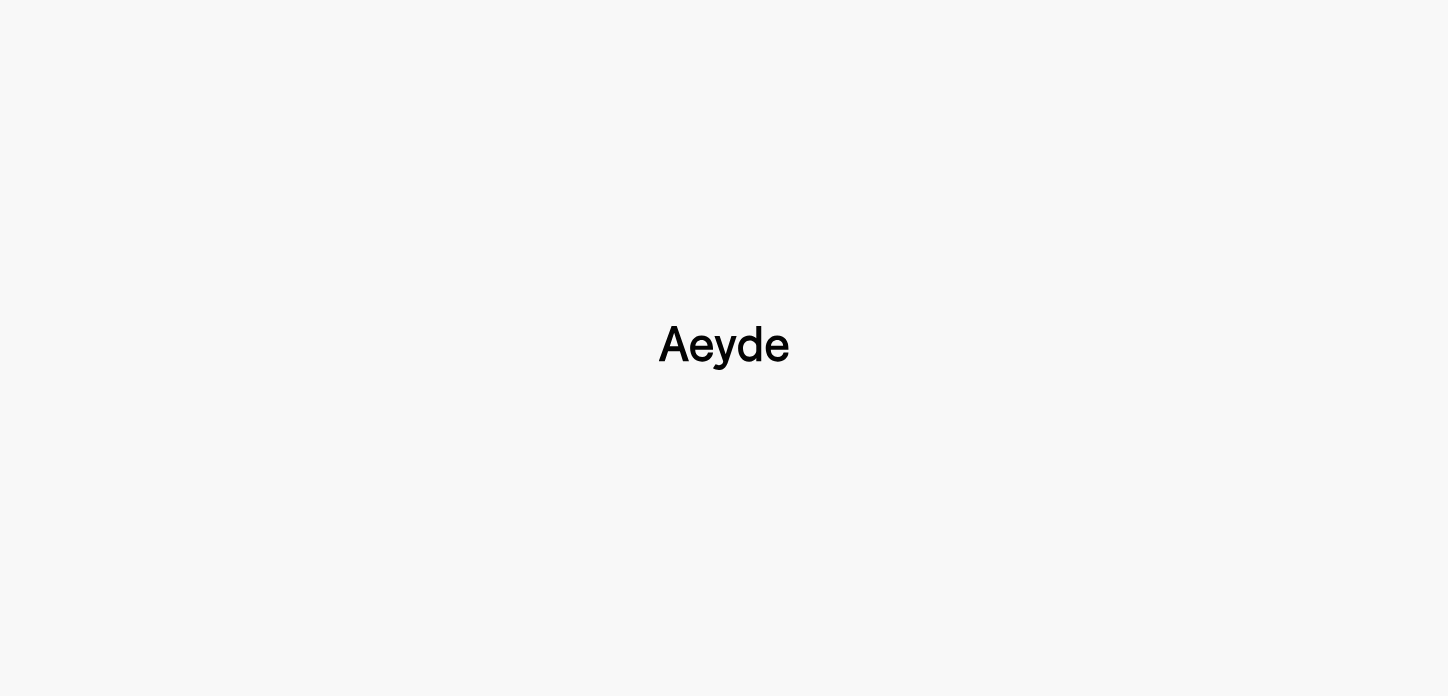 type 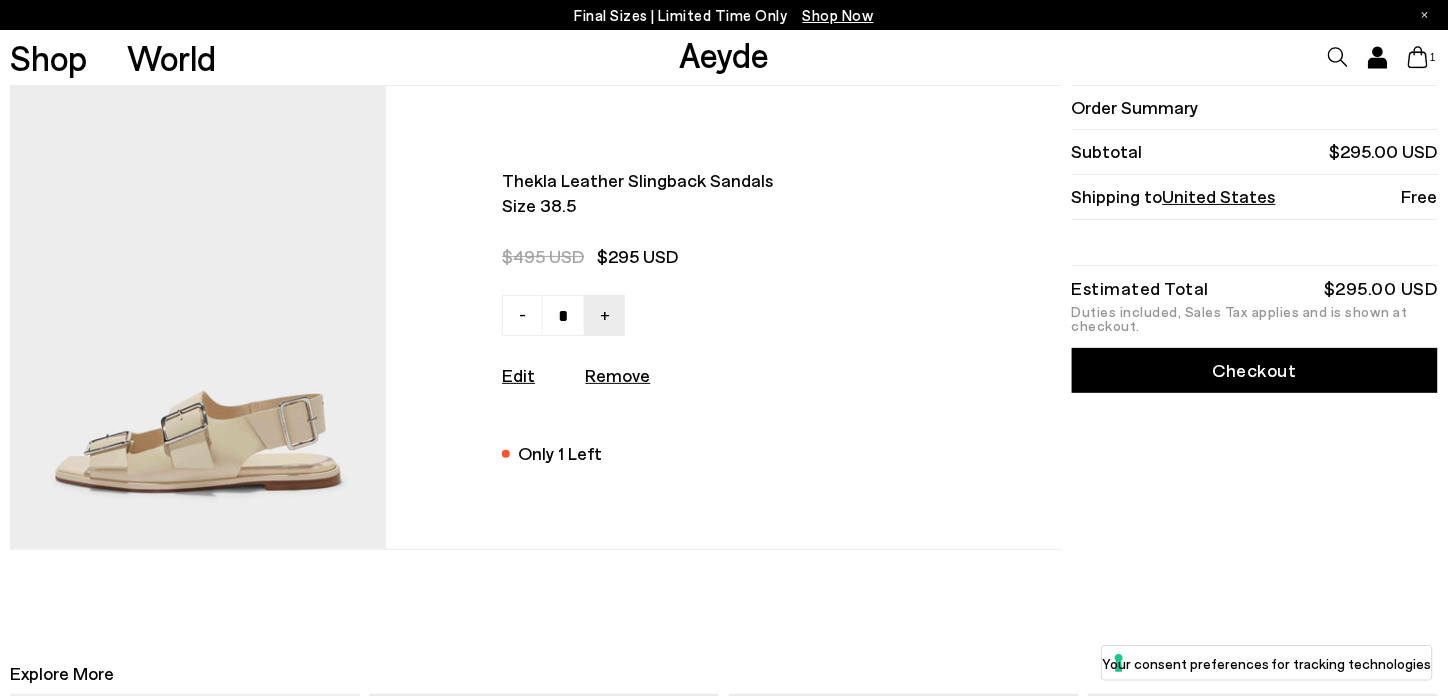 click on "Checkout" at bounding box center [1255, 370] 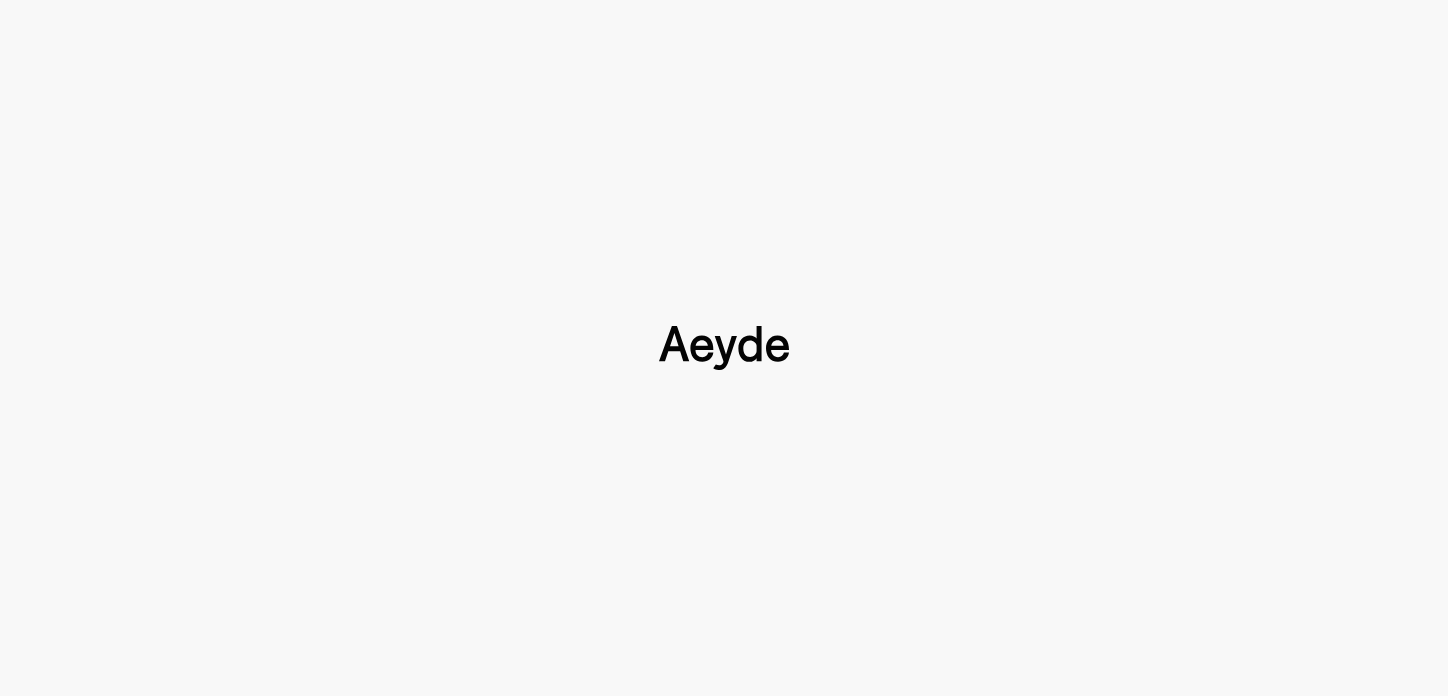 scroll, scrollTop: 0, scrollLeft: 0, axis: both 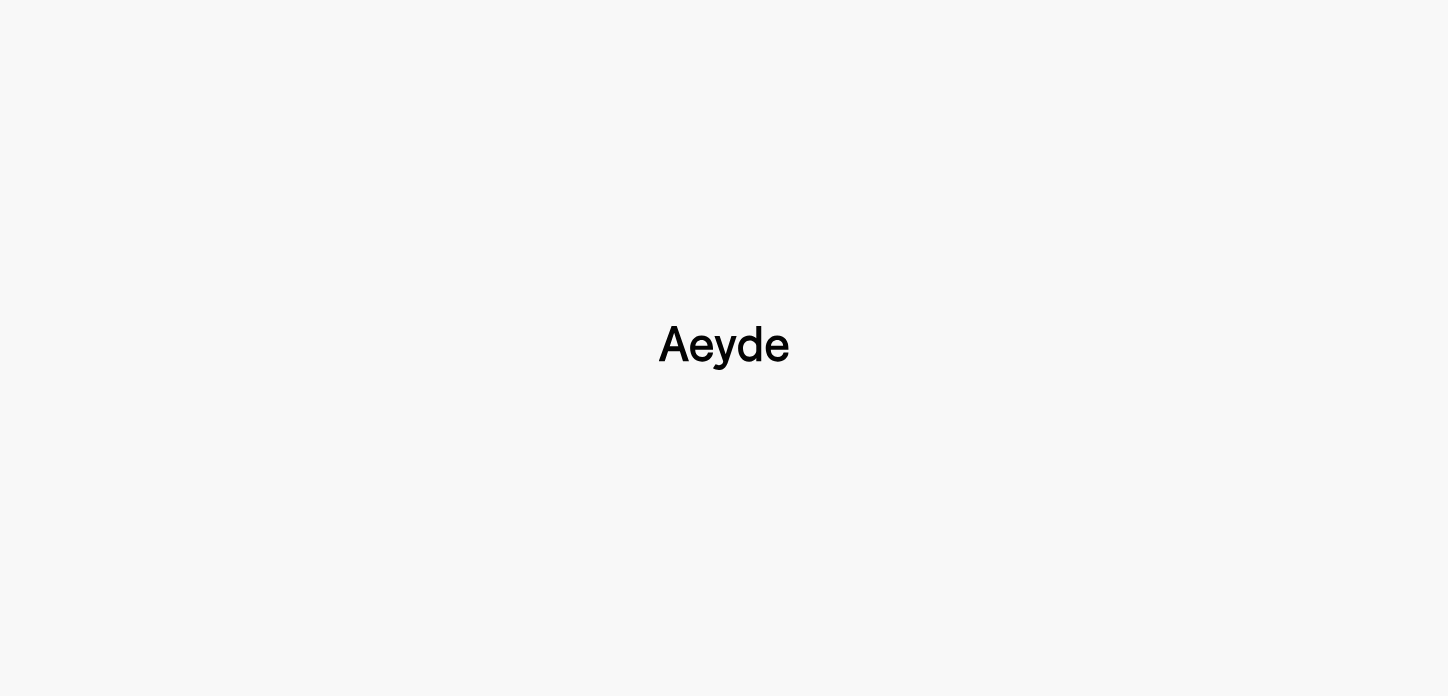 type 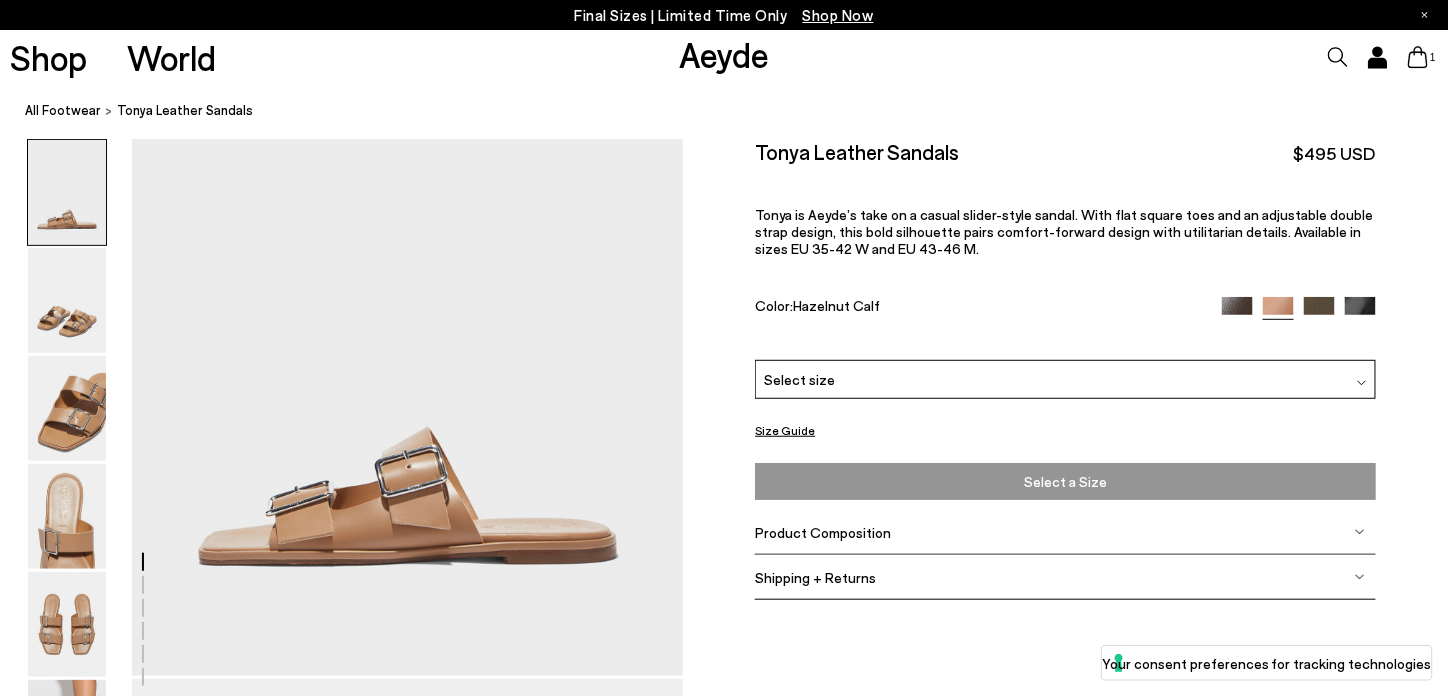 scroll, scrollTop: 200, scrollLeft: 0, axis: vertical 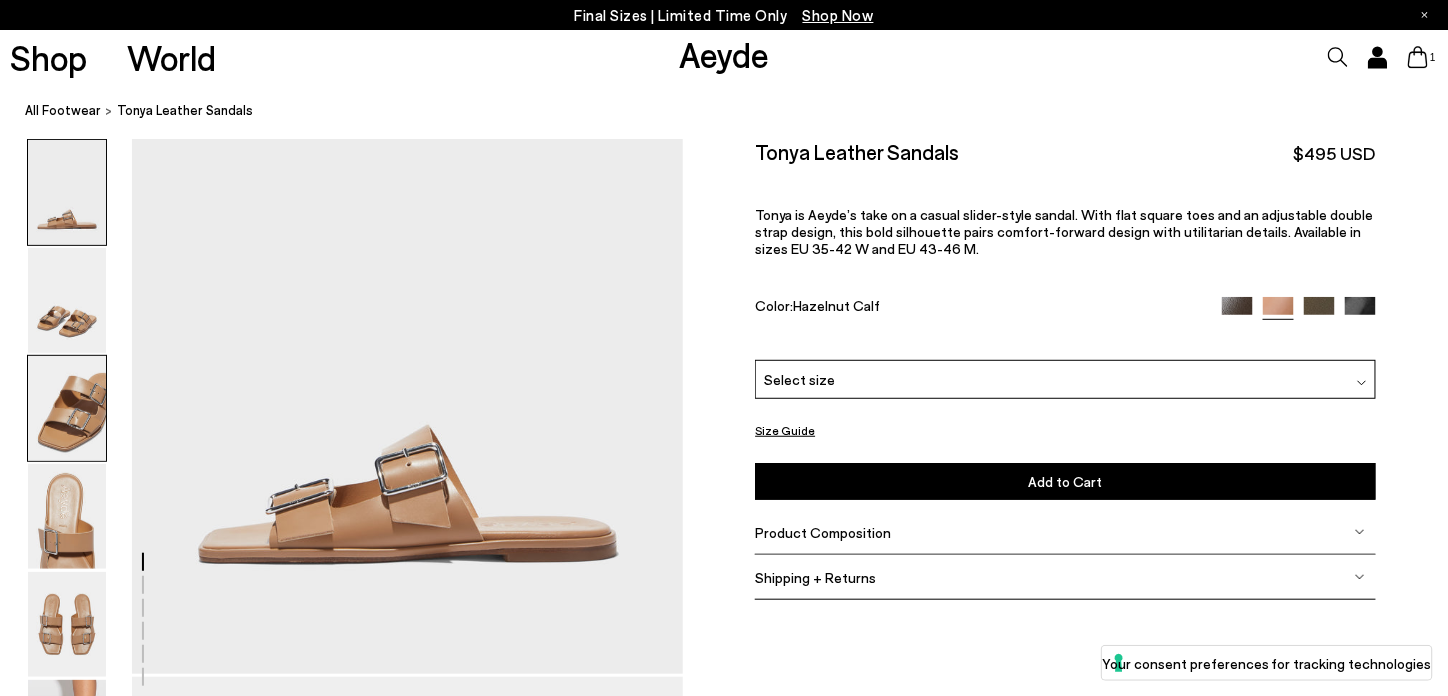click at bounding box center (67, 408) 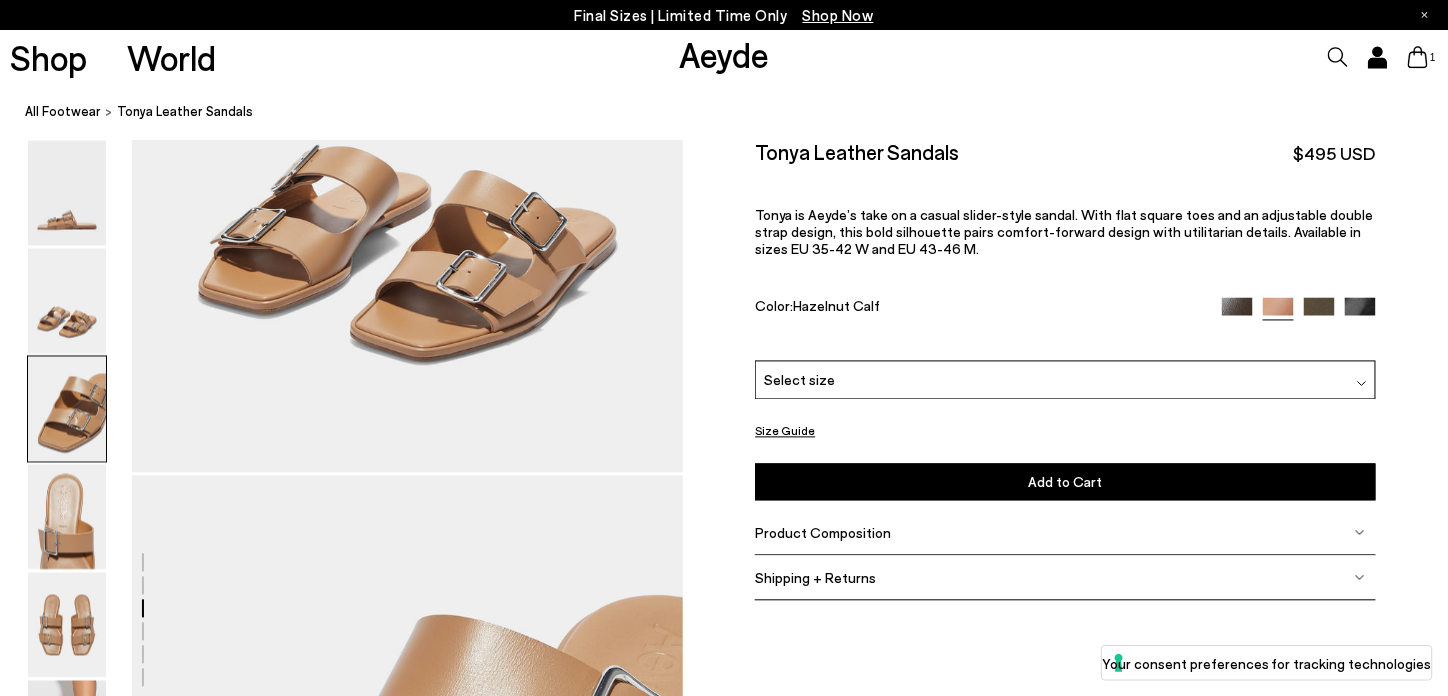 scroll, scrollTop: 1478, scrollLeft: 0, axis: vertical 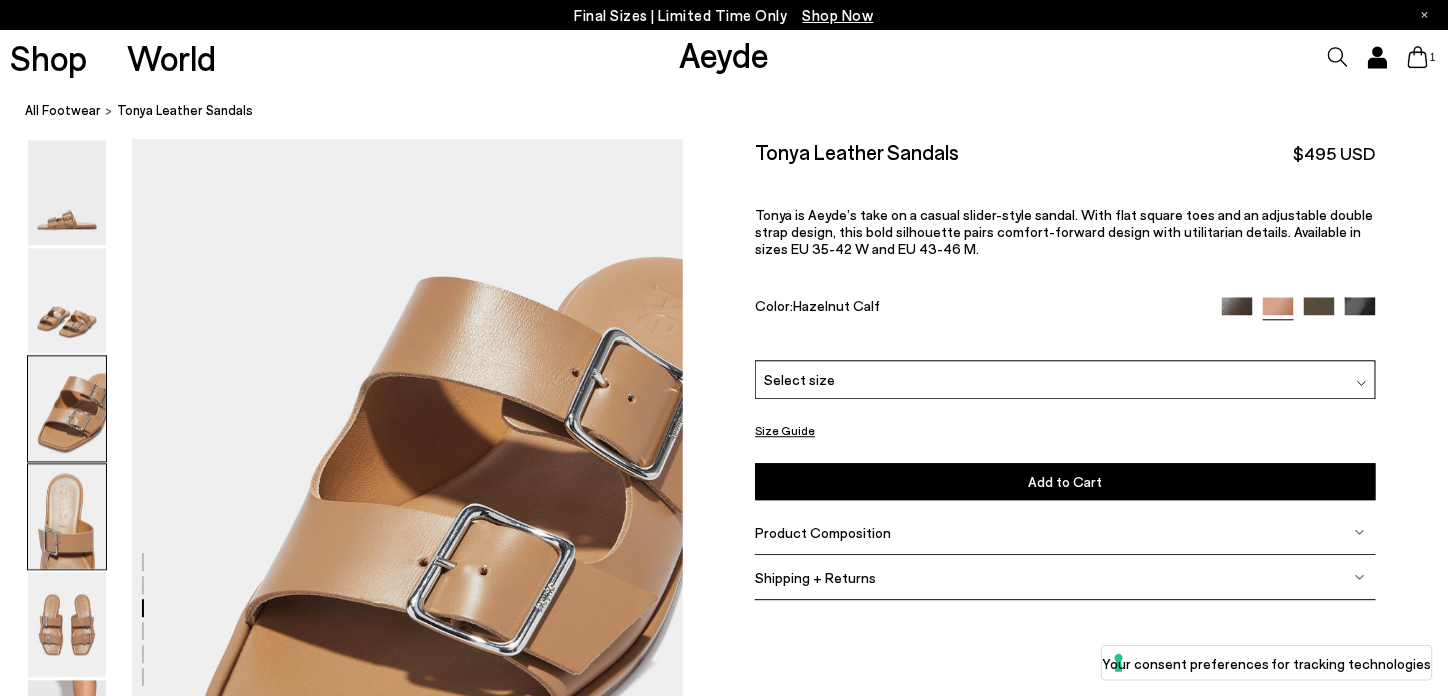 click at bounding box center (67, 516) 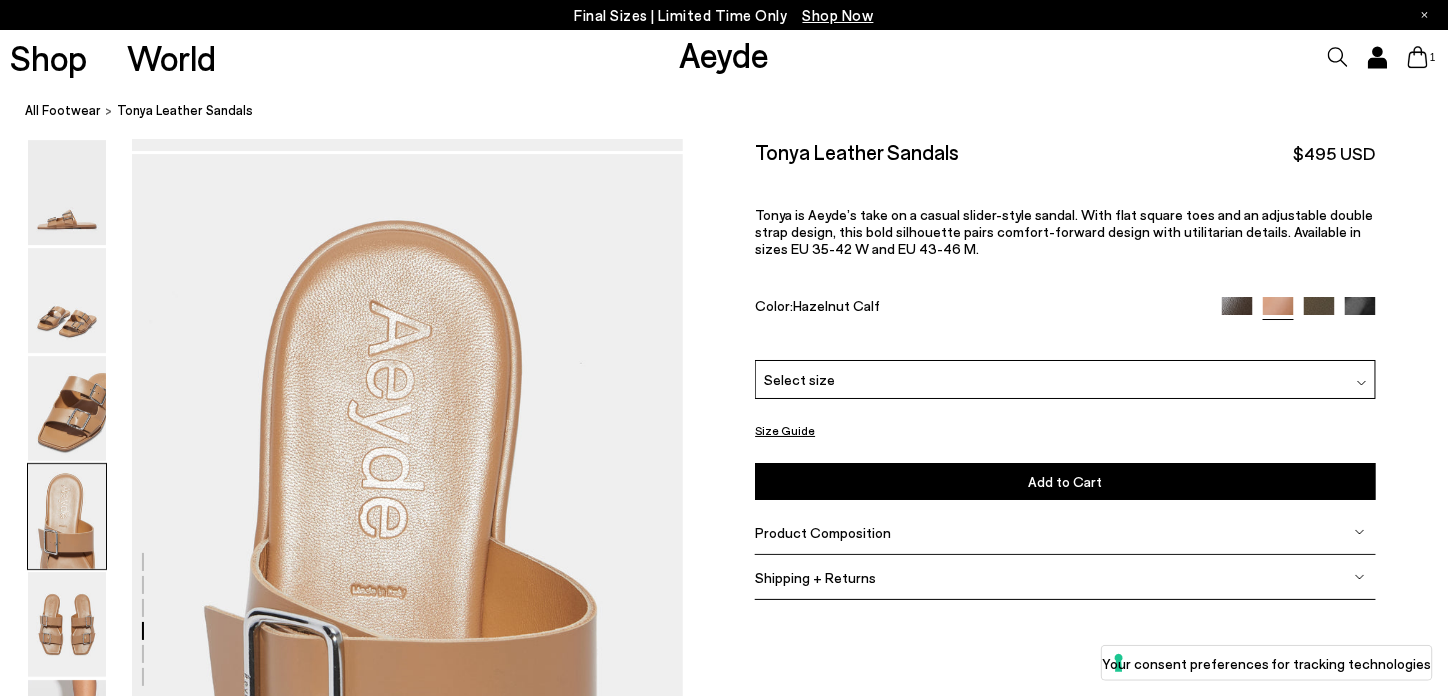 scroll, scrollTop: 2216, scrollLeft: 0, axis: vertical 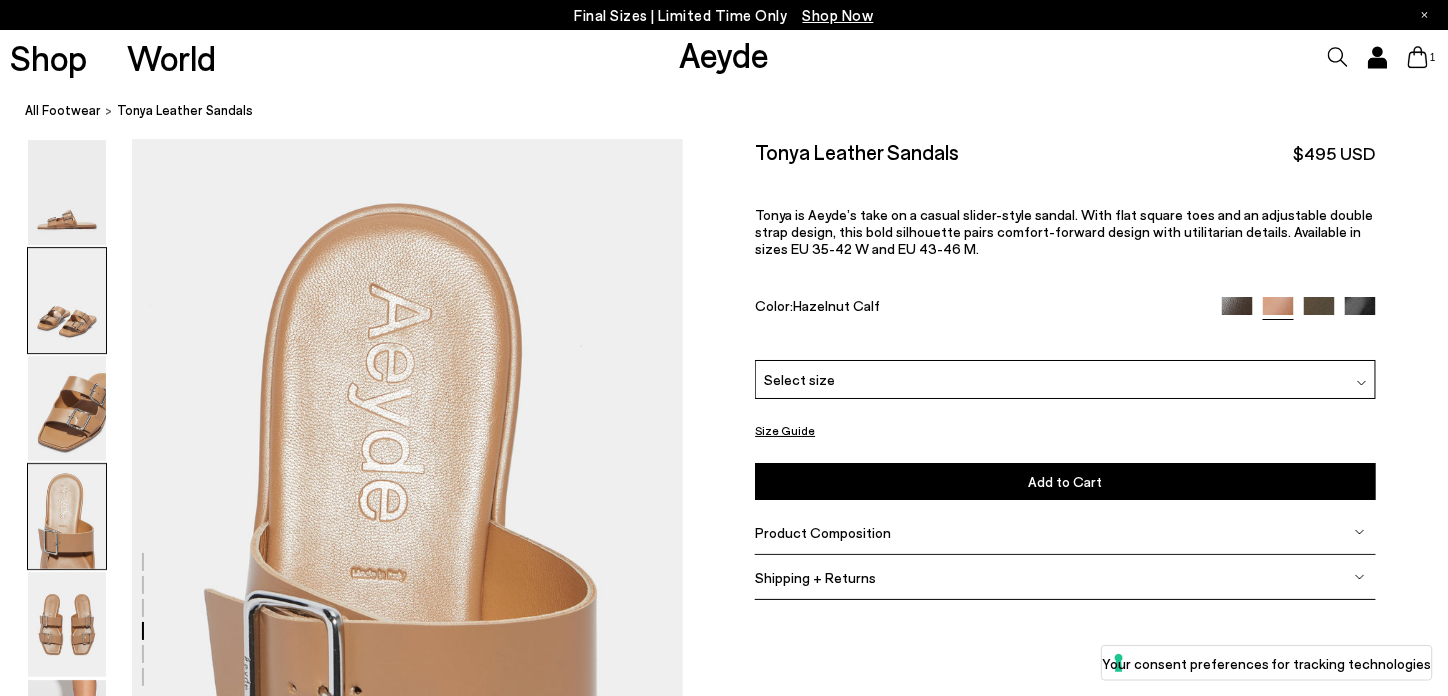 click at bounding box center (67, 300) 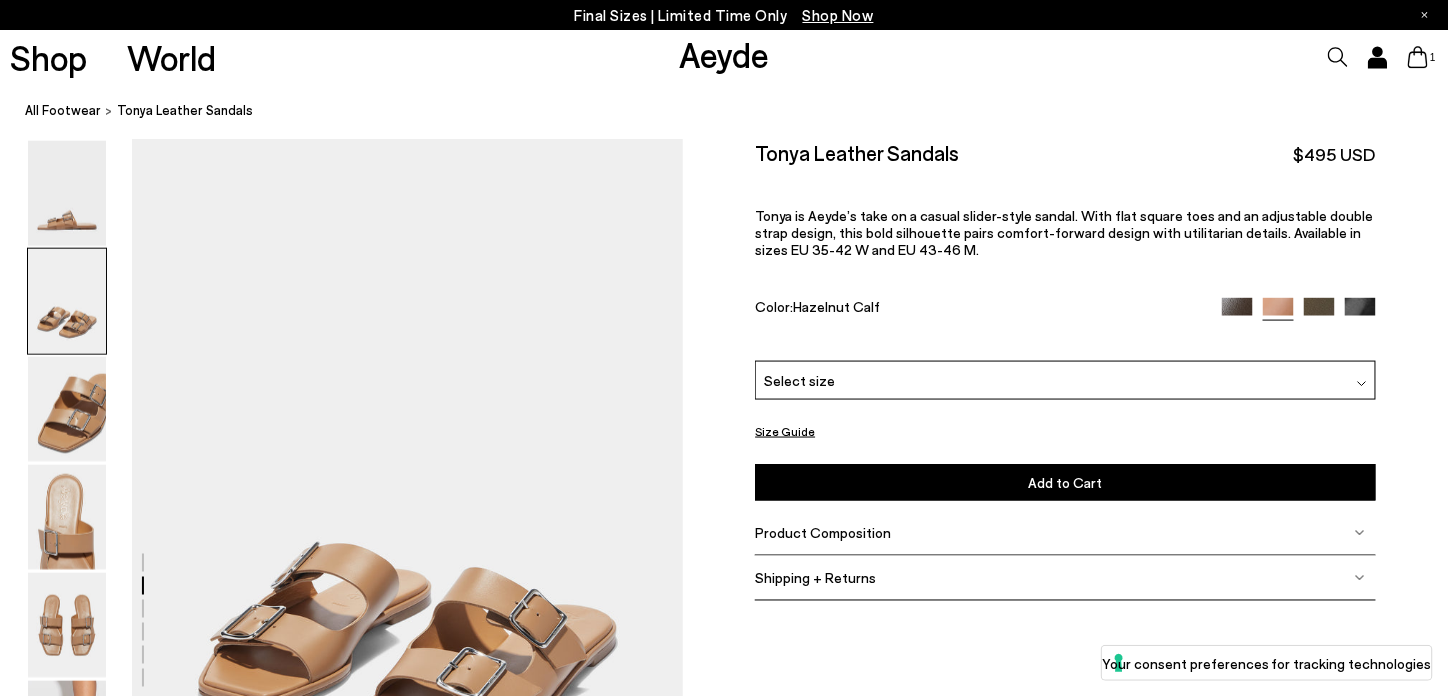 scroll, scrollTop: 740, scrollLeft: 0, axis: vertical 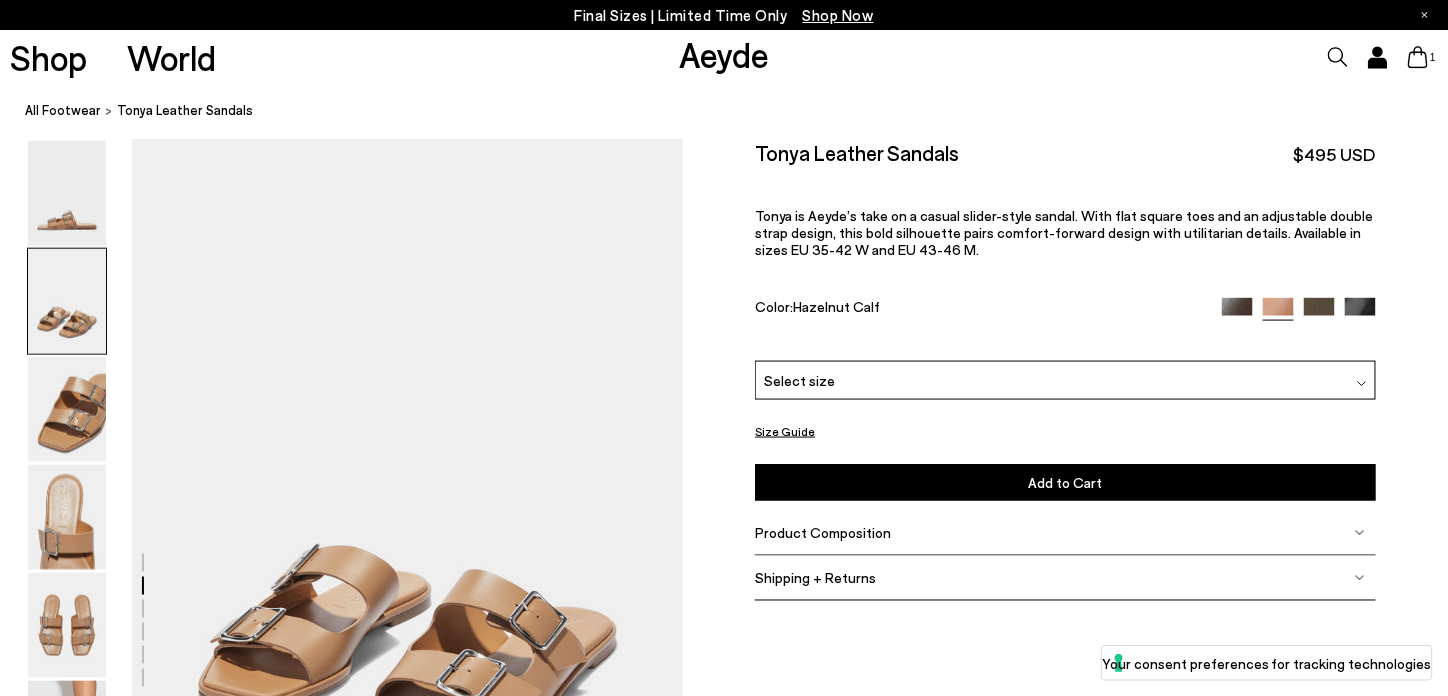click on "Select size" at bounding box center (799, 379) 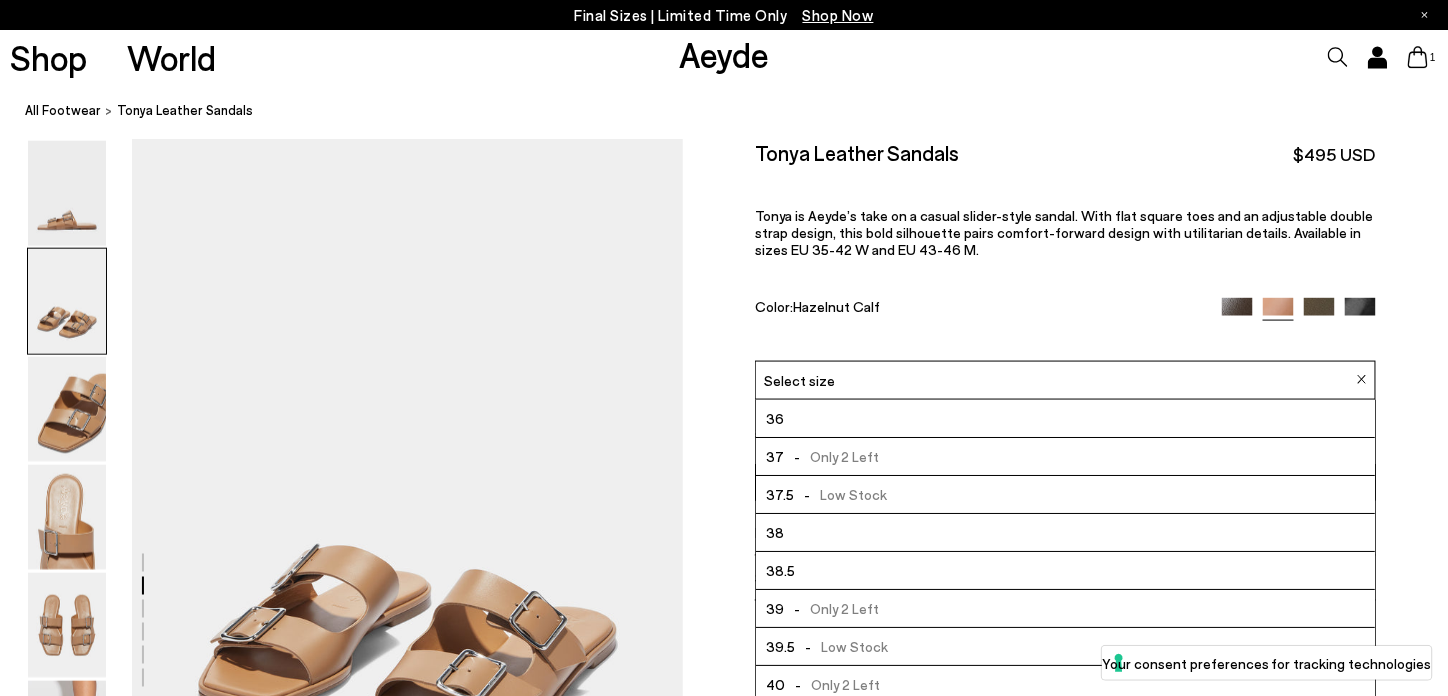 click on "38.5" at bounding box center (1065, 570) 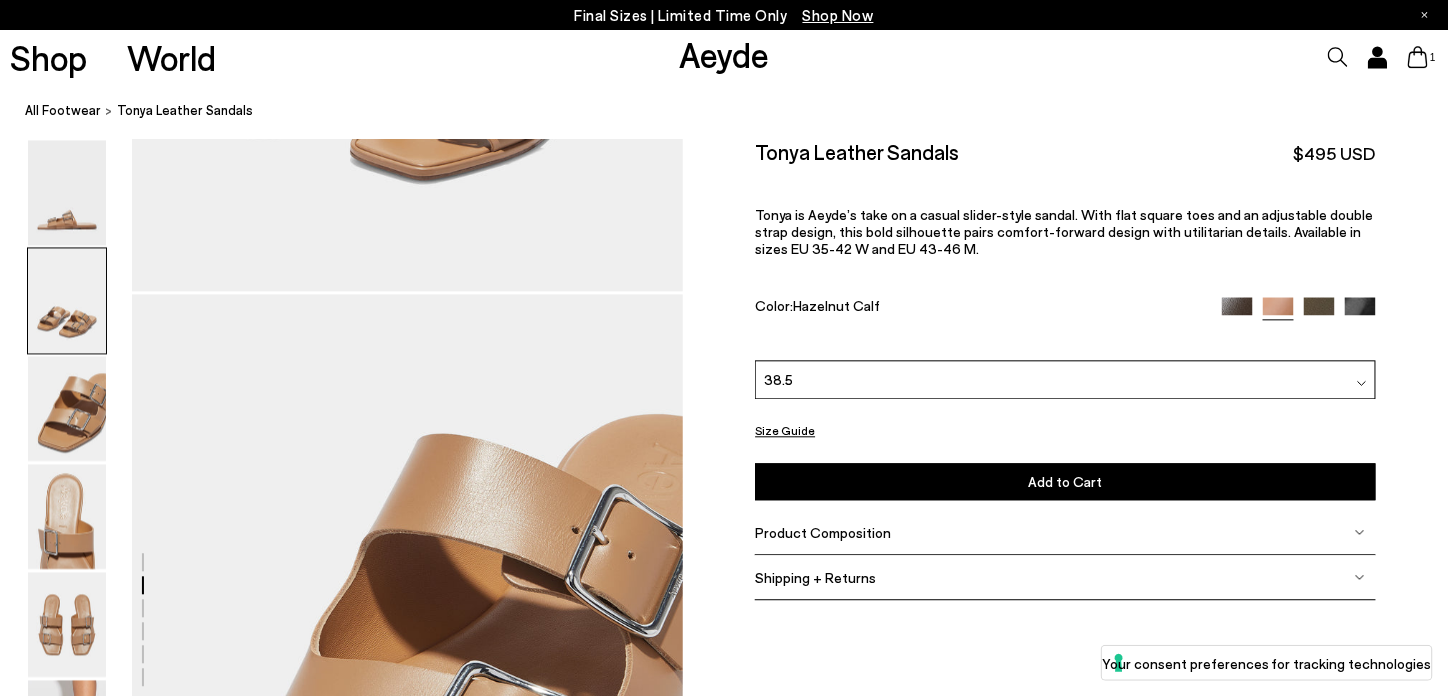 scroll, scrollTop: 1040, scrollLeft: 0, axis: vertical 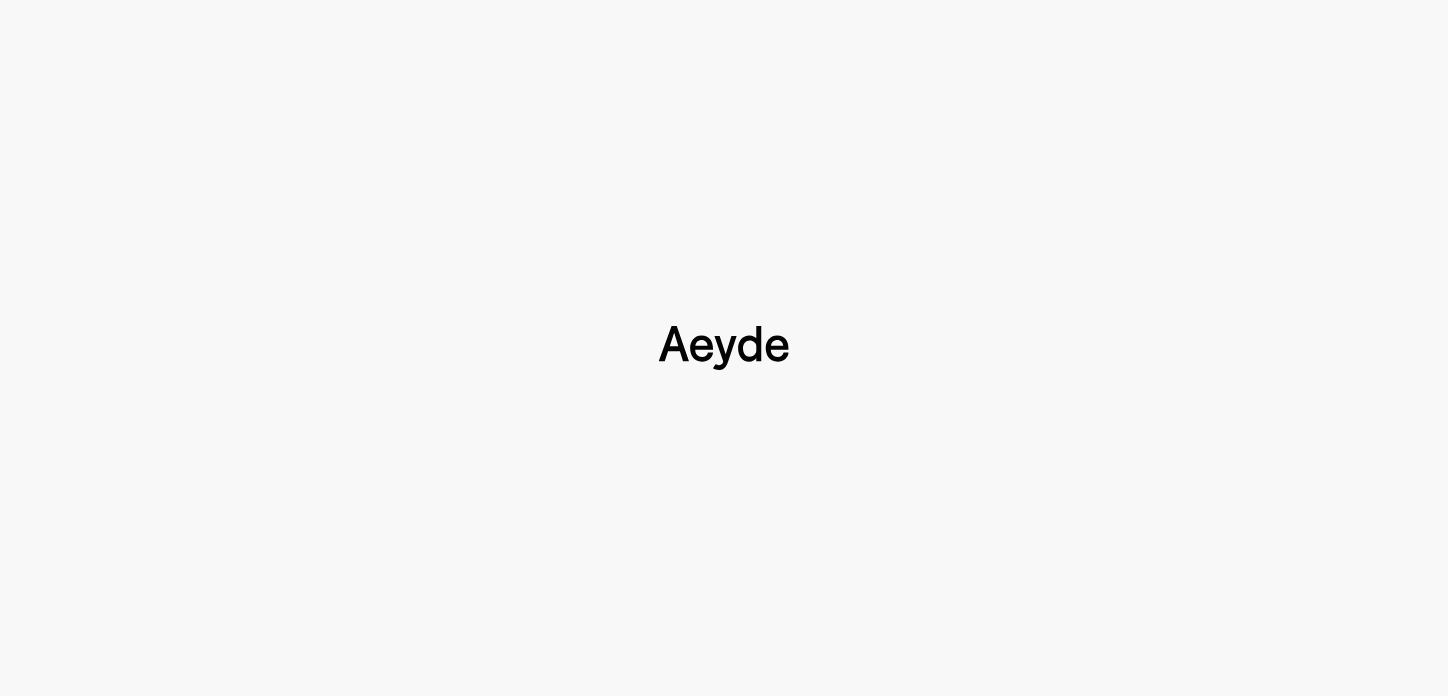 type 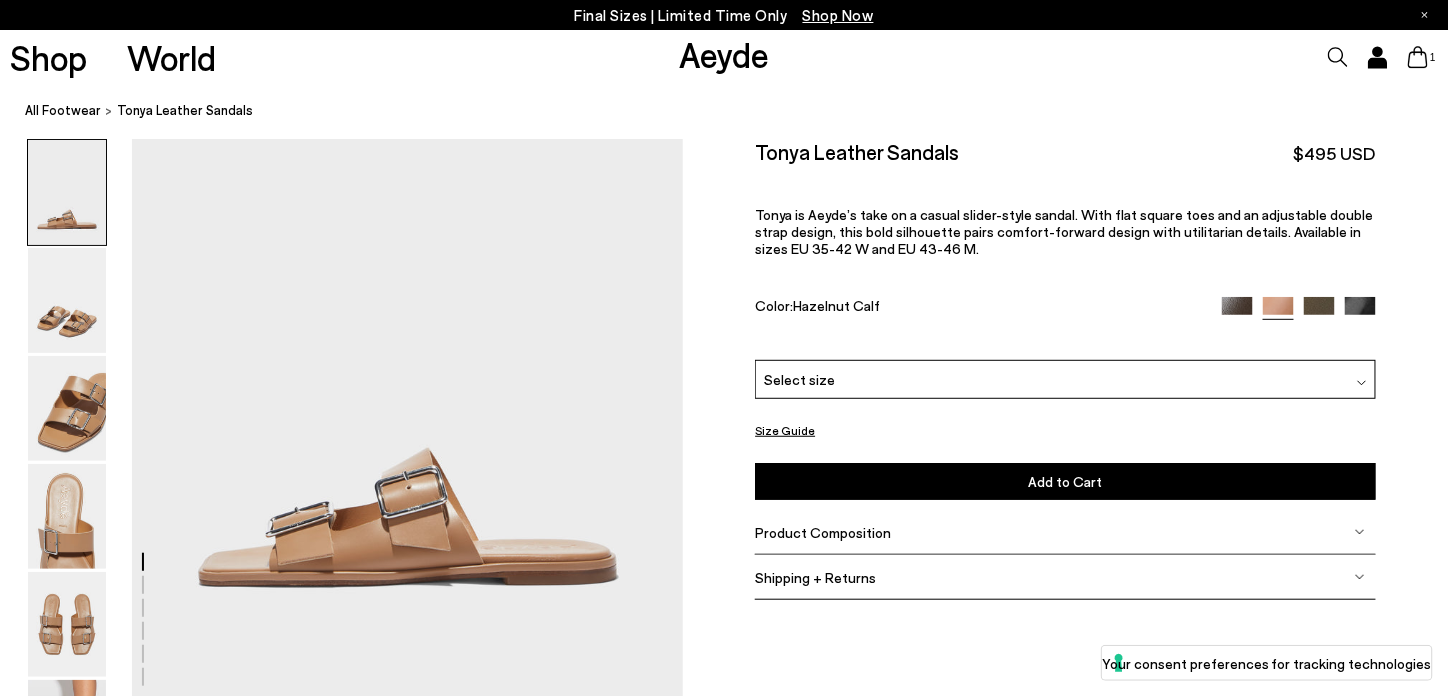 scroll, scrollTop: 200, scrollLeft: 0, axis: vertical 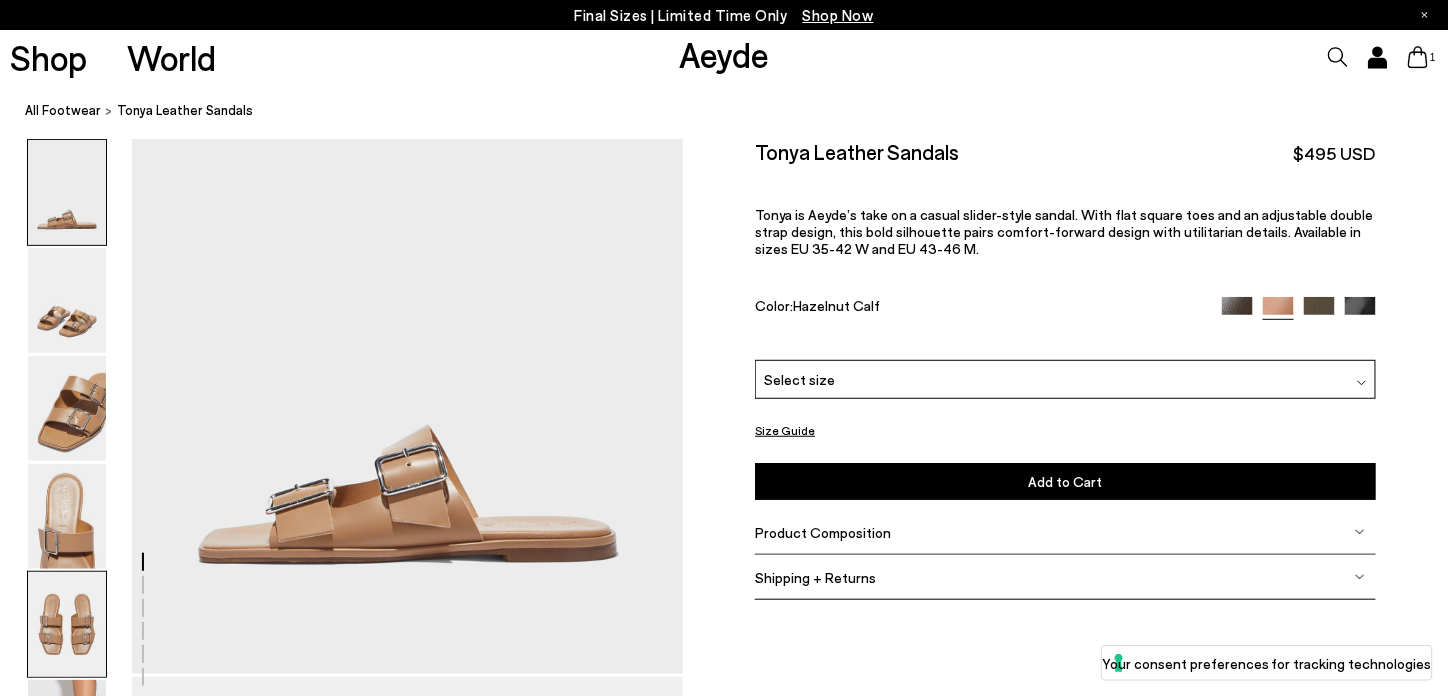 click at bounding box center [67, 624] 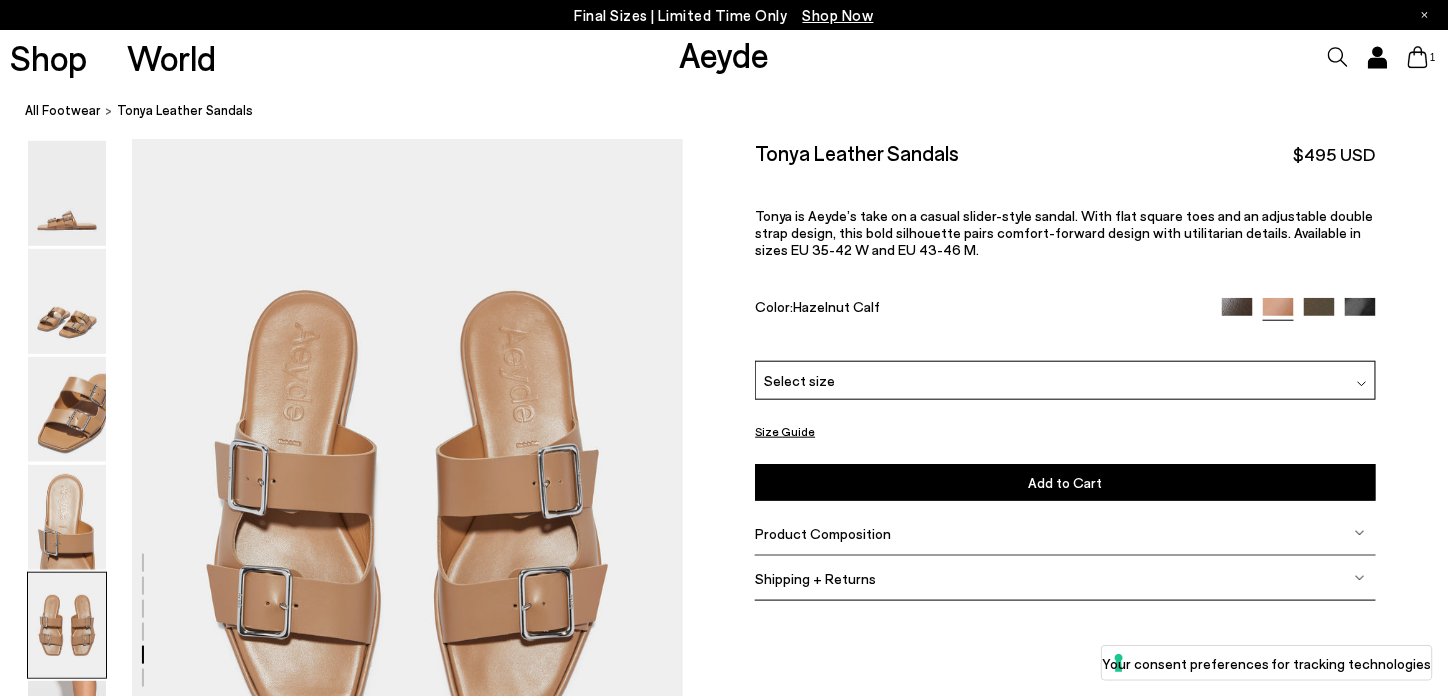 scroll, scrollTop: 3054, scrollLeft: 0, axis: vertical 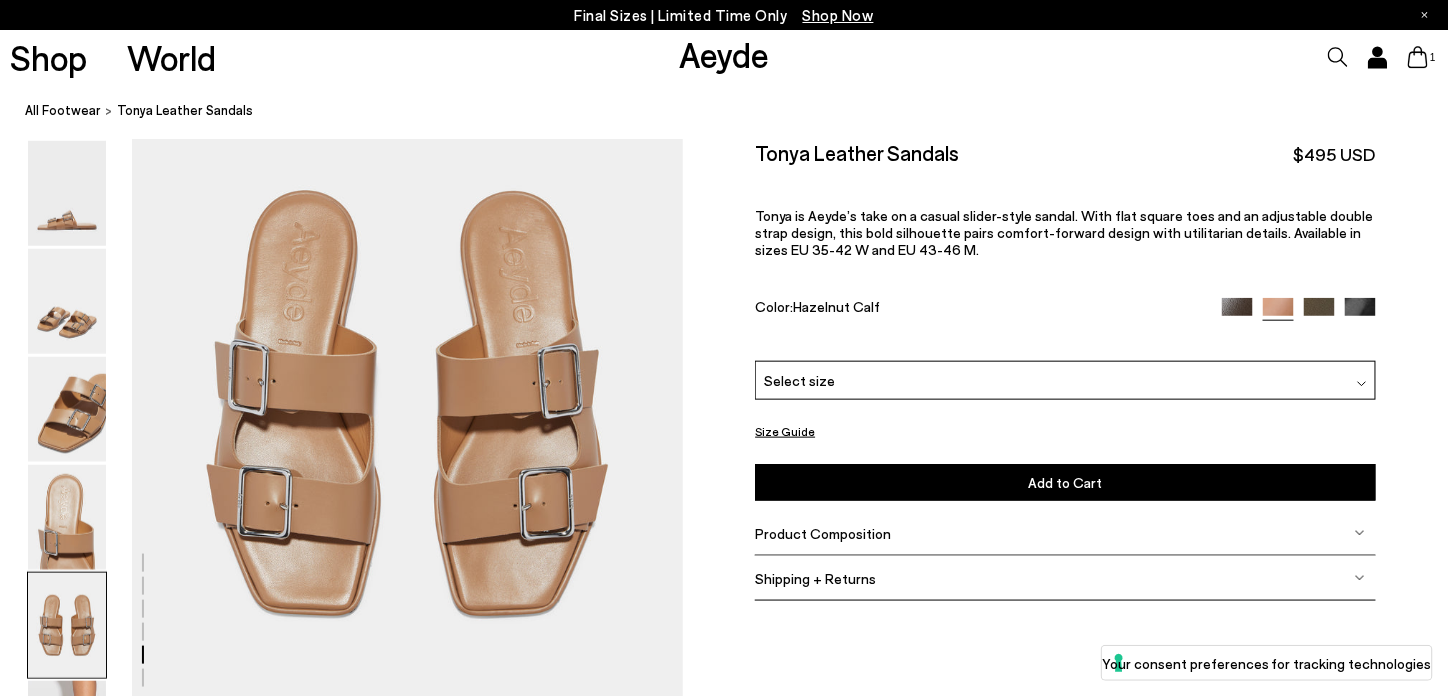 click on "Size Guide" at bounding box center [785, 431] 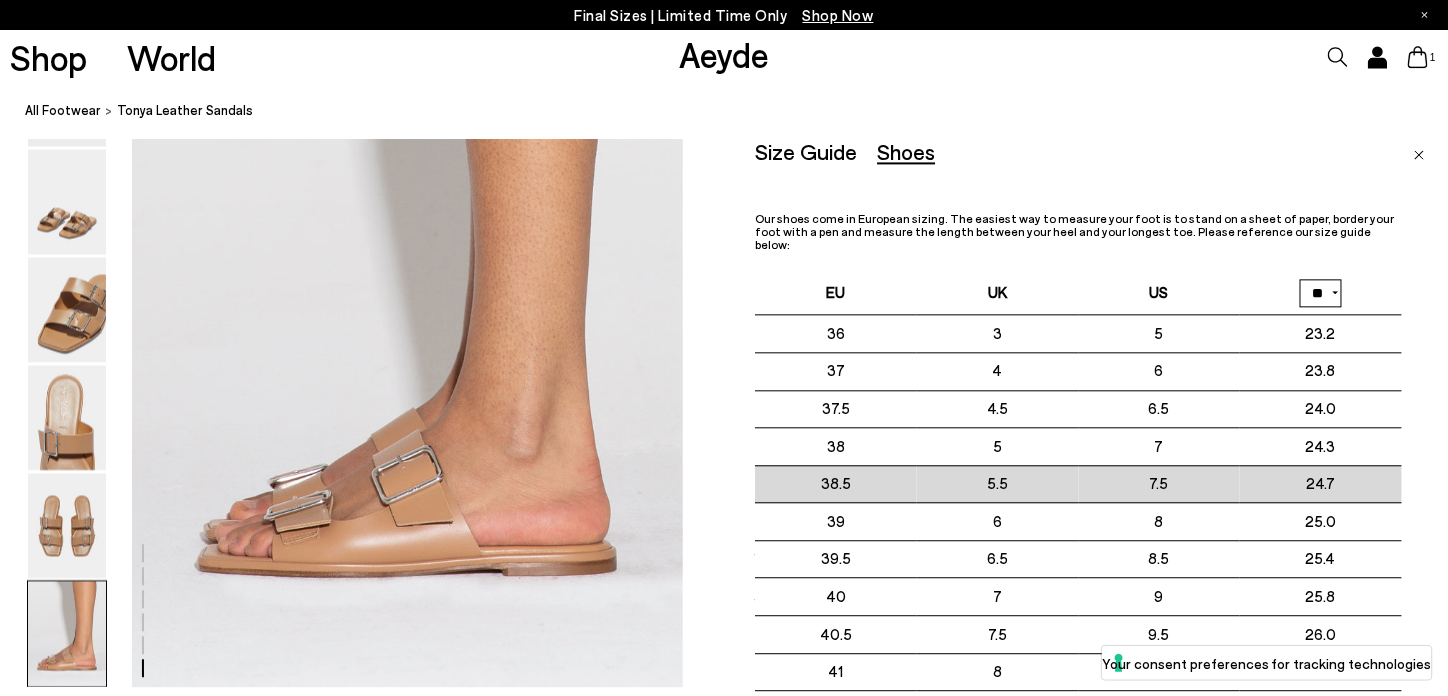 scroll, scrollTop: 3954, scrollLeft: 0, axis: vertical 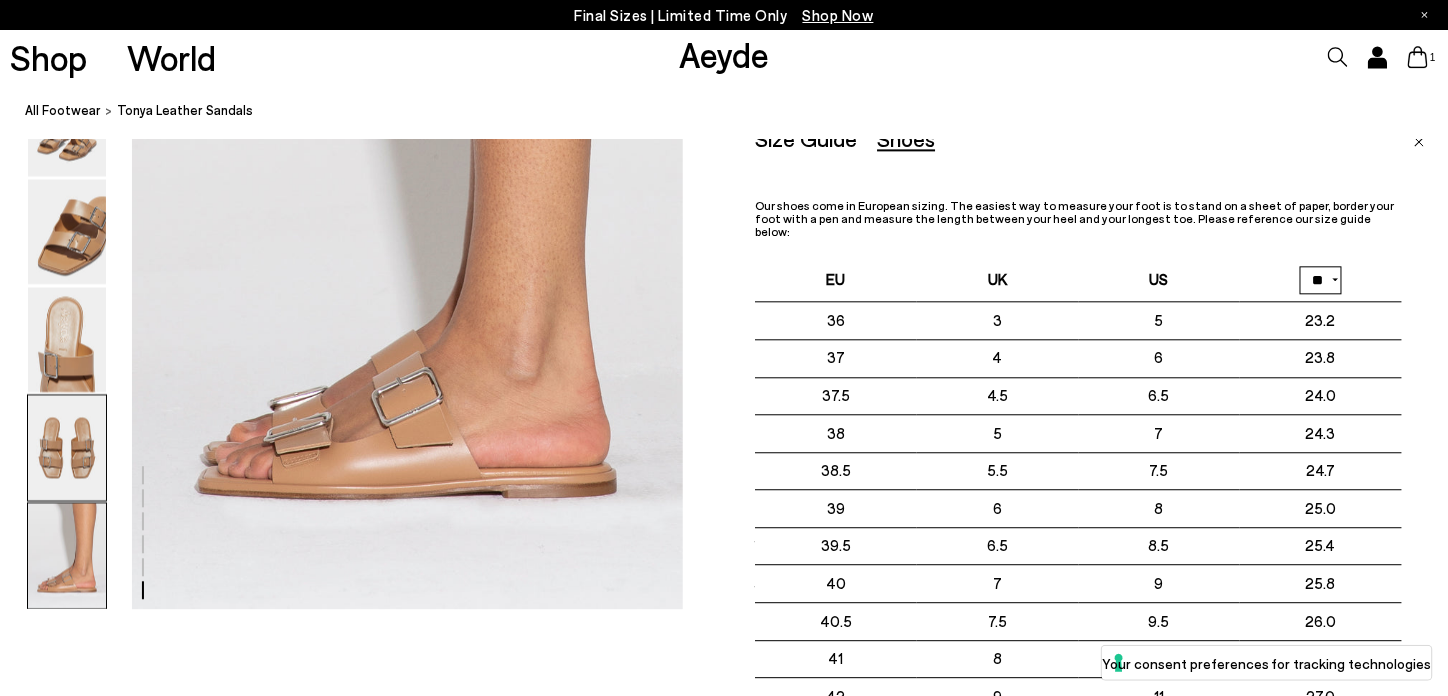 click at bounding box center [67, 447] 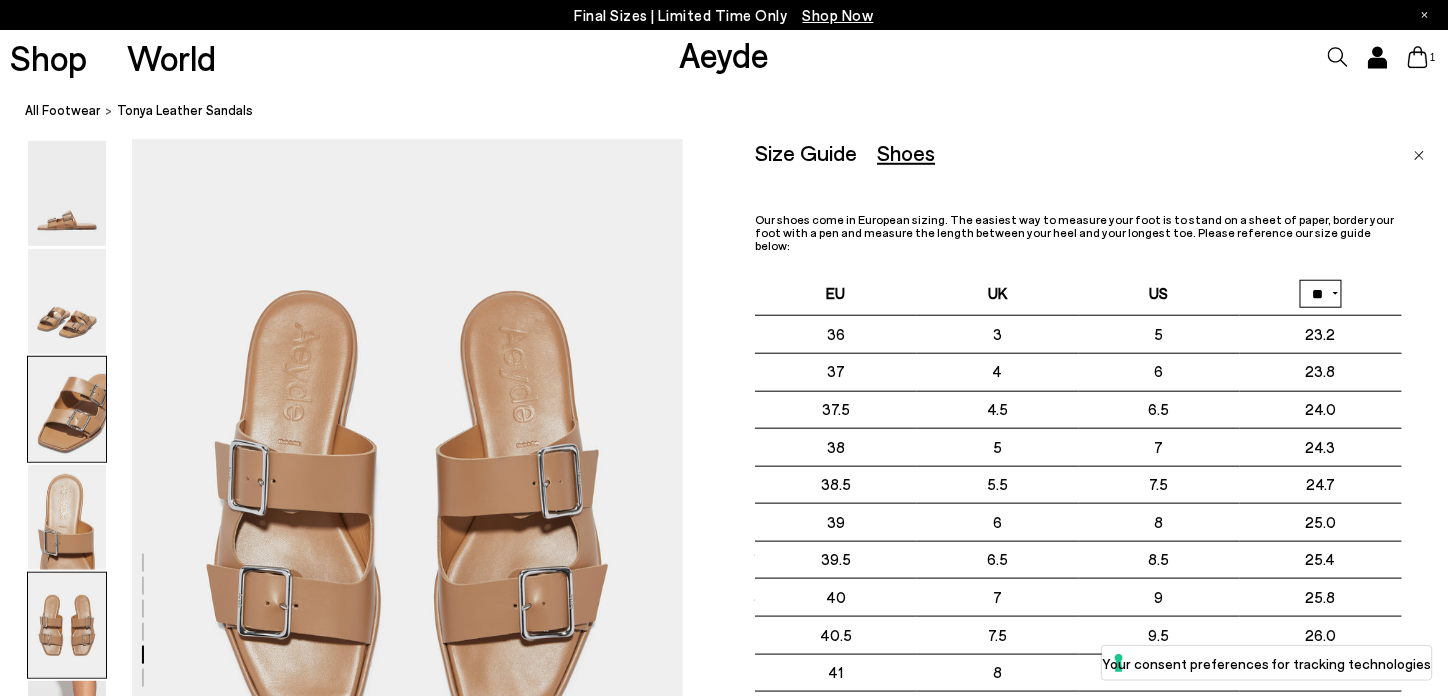 click at bounding box center (67, 408) 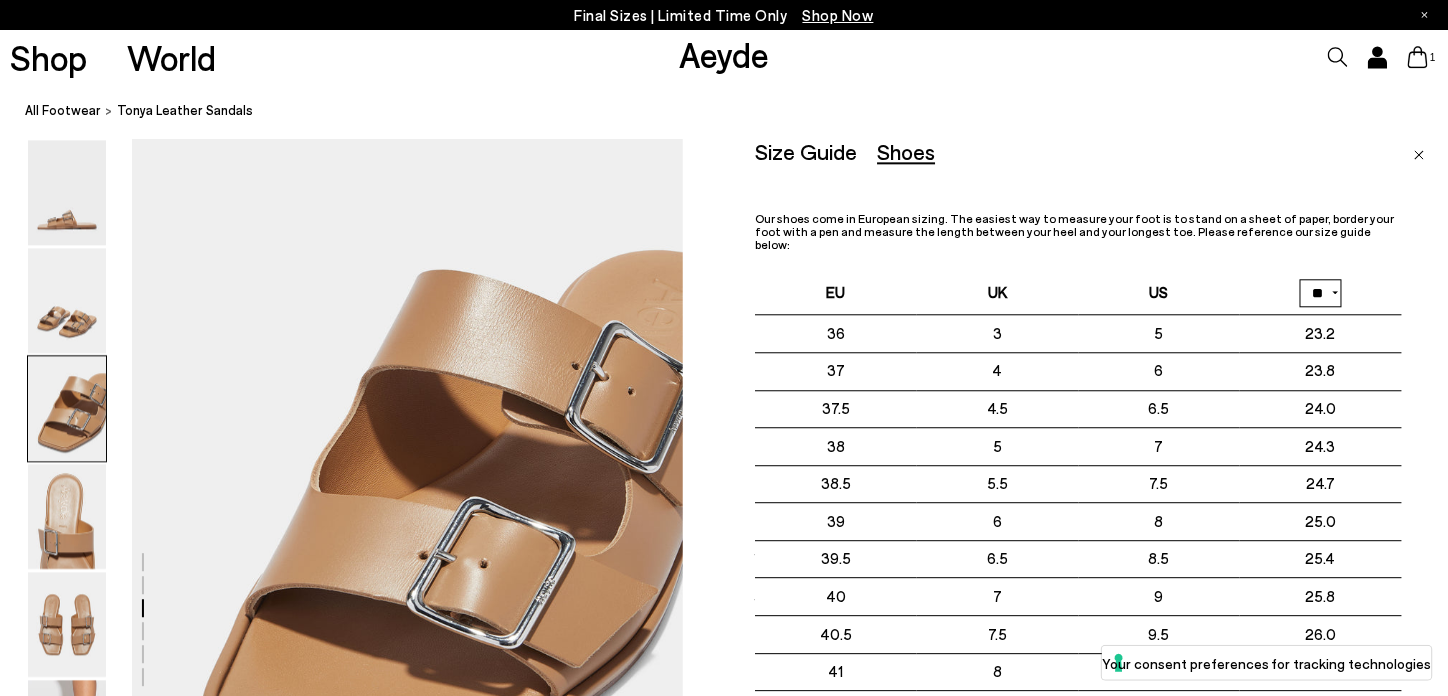 scroll, scrollTop: 1478, scrollLeft: 0, axis: vertical 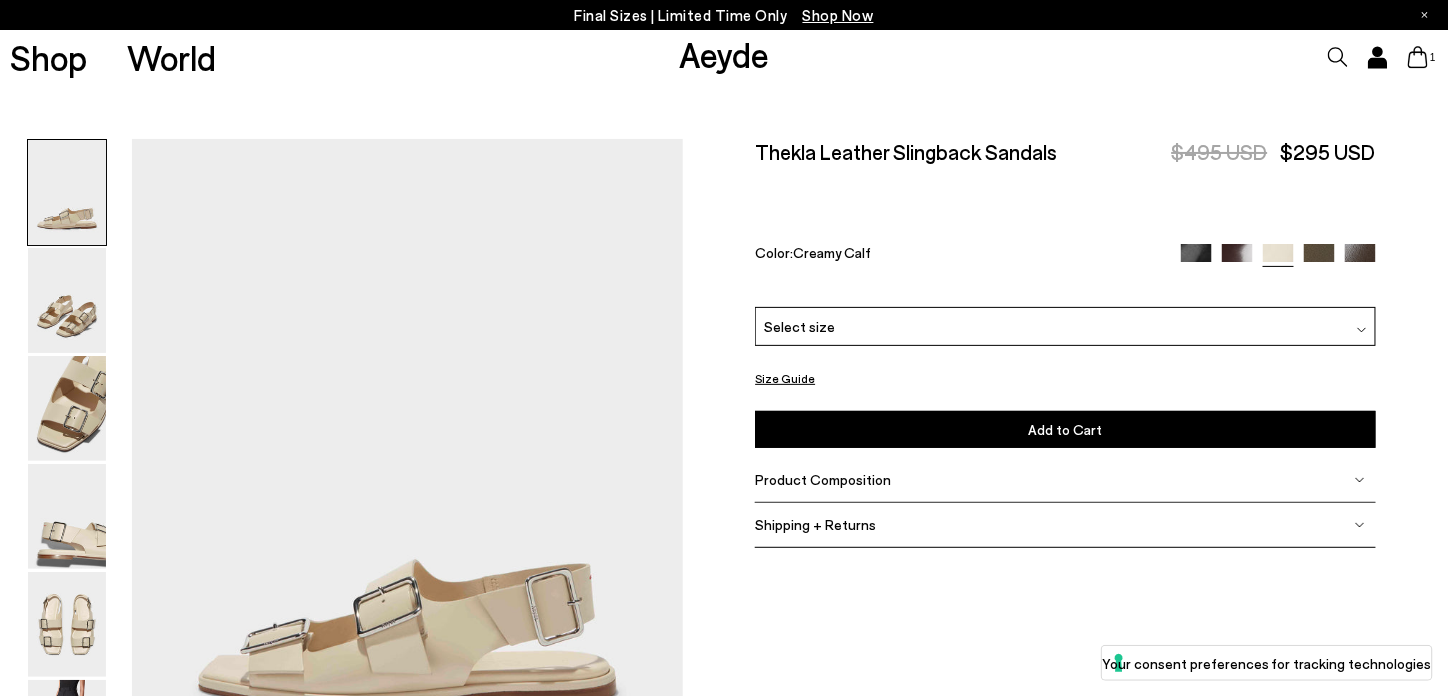 type 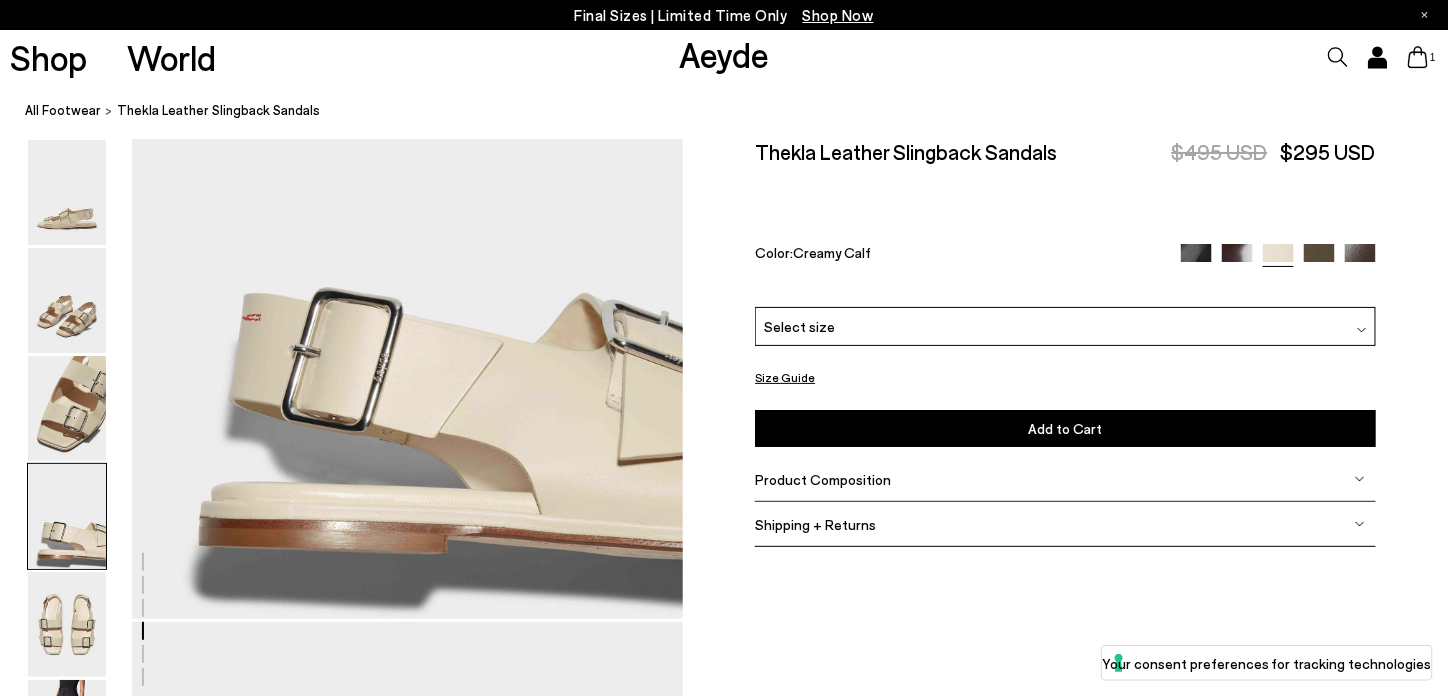 scroll, scrollTop: 2322, scrollLeft: 0, axis: vertical 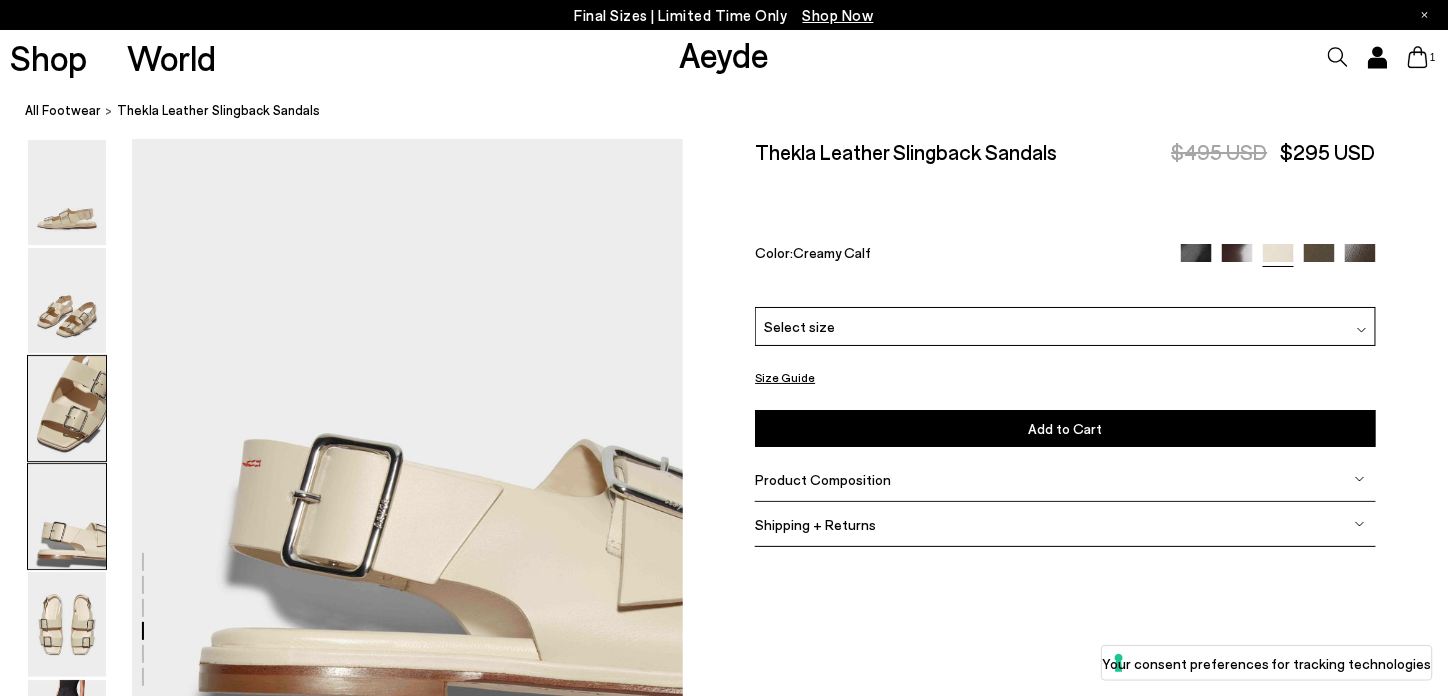 click at bounding box center [67, 408] 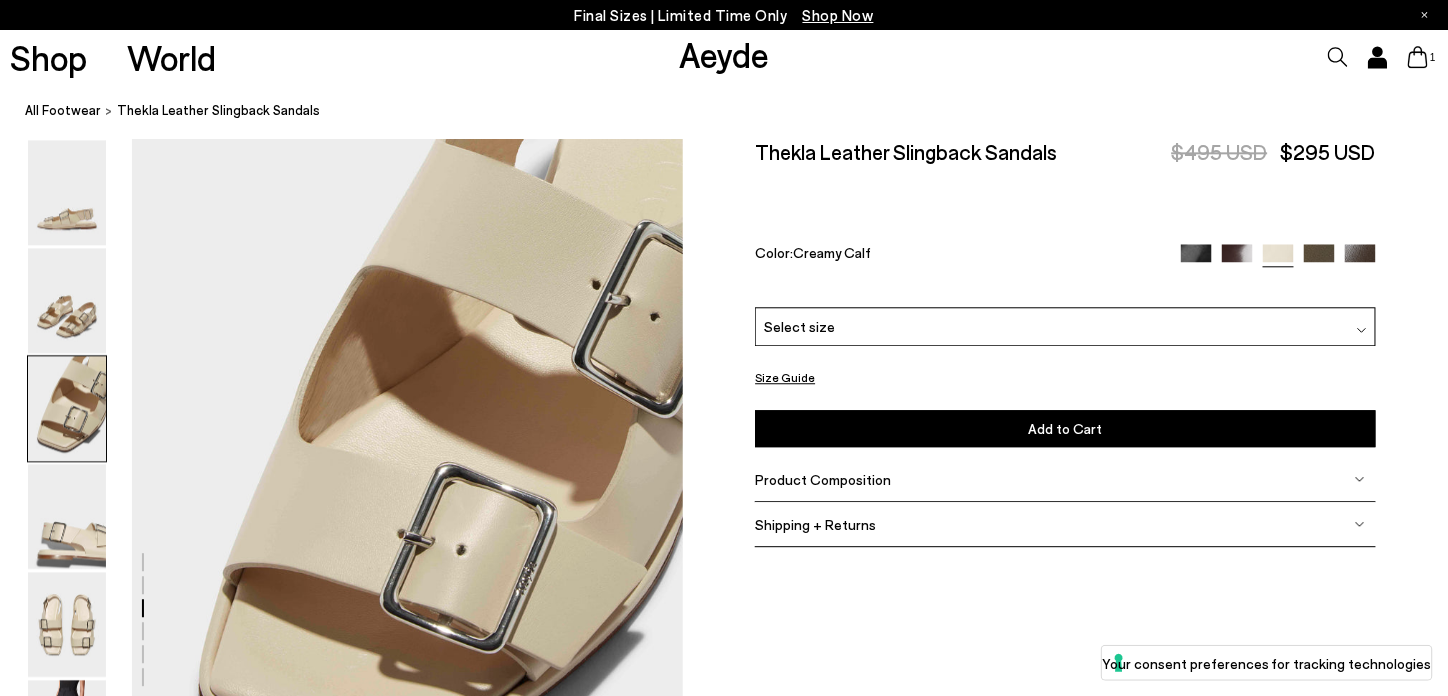scroll, scrollTop: 1478, scrollLeft: 0, axis: vertical 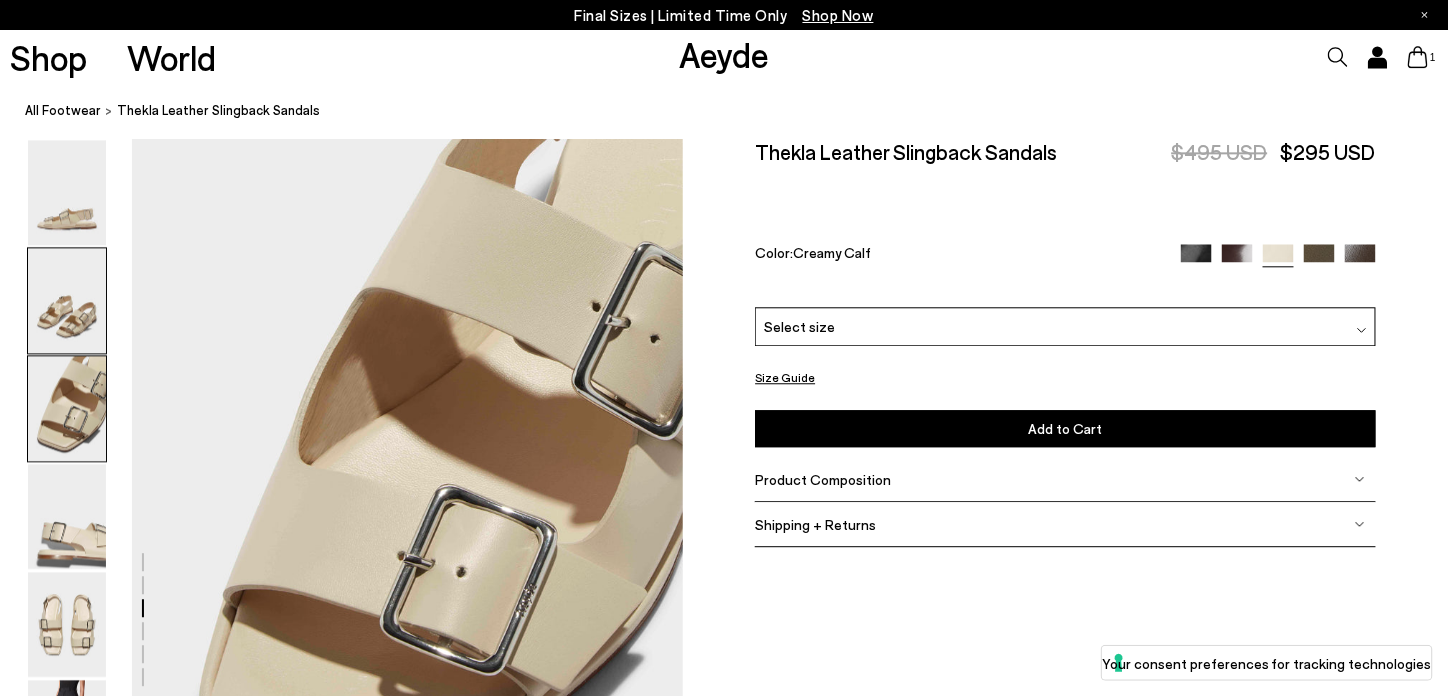 click at bounding box center (67, 300) 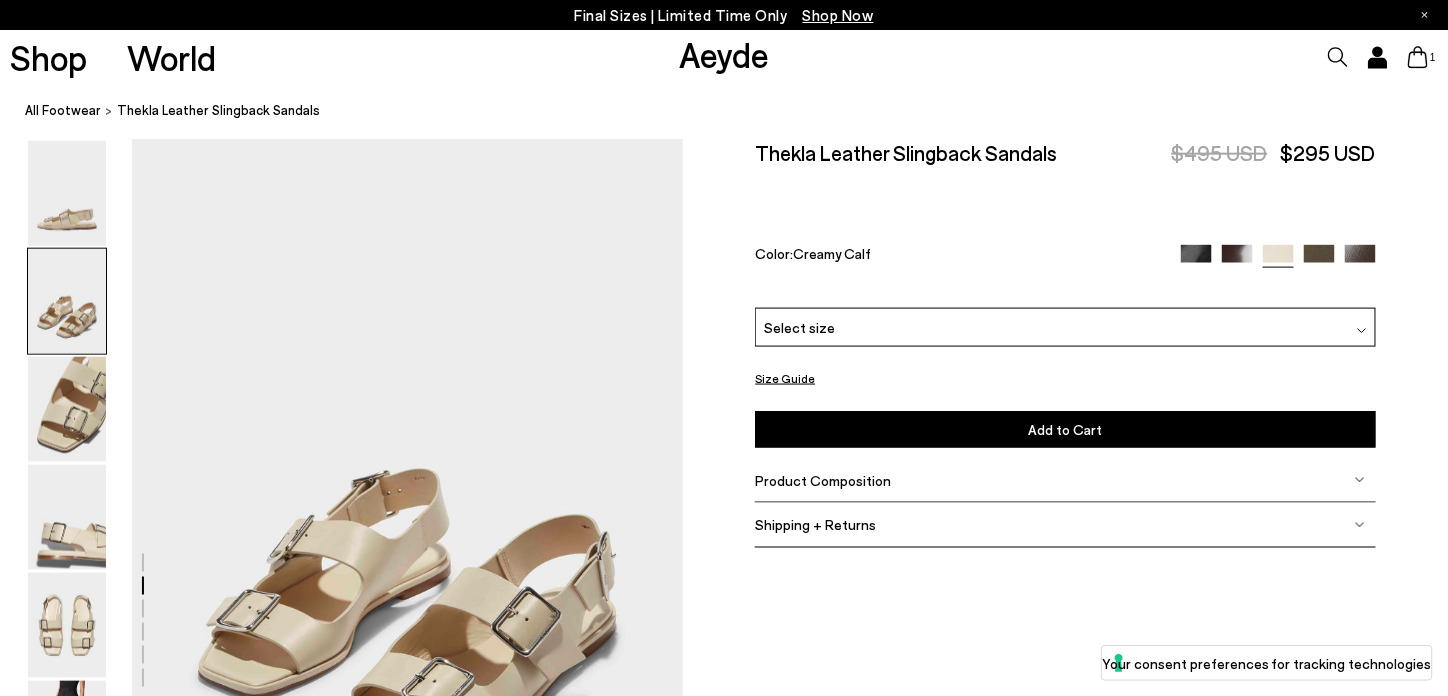scroll, scrollTop: 940, scrollLeft: 0, axis: vertical 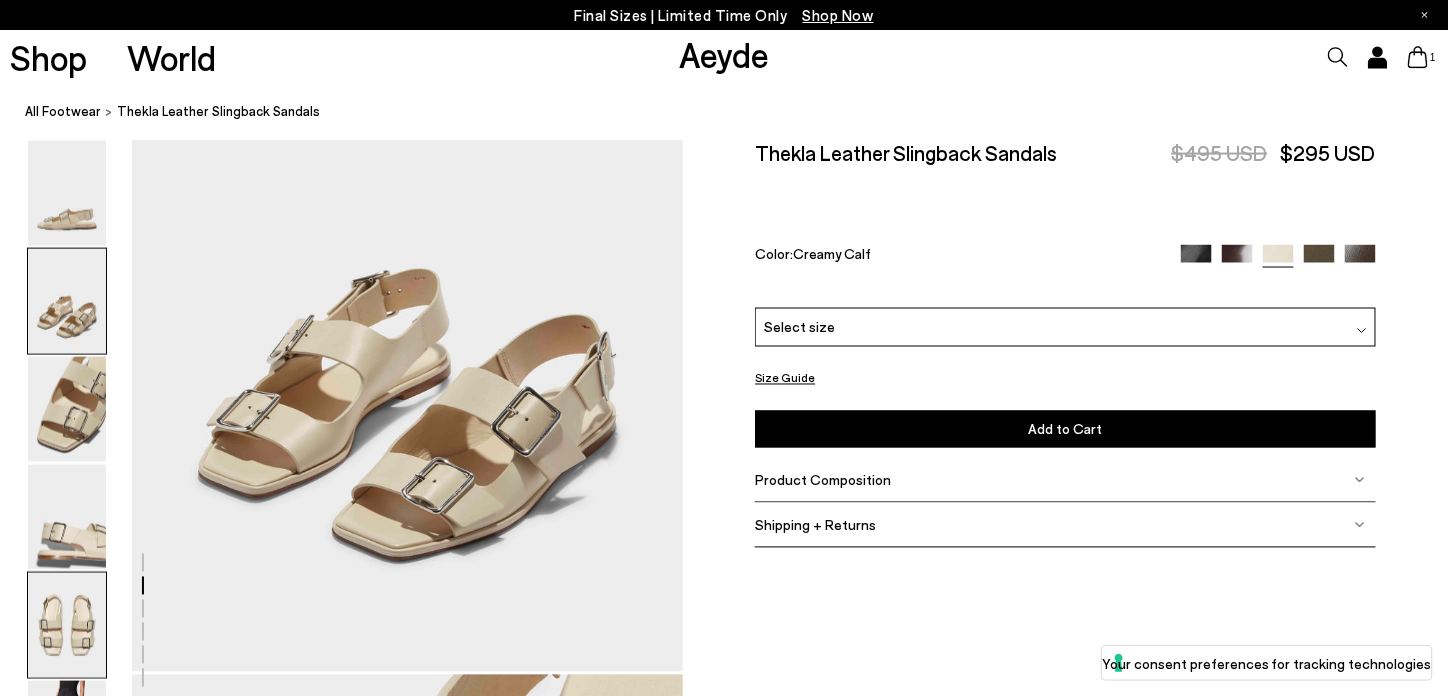 click at bounding box center (67, 624) 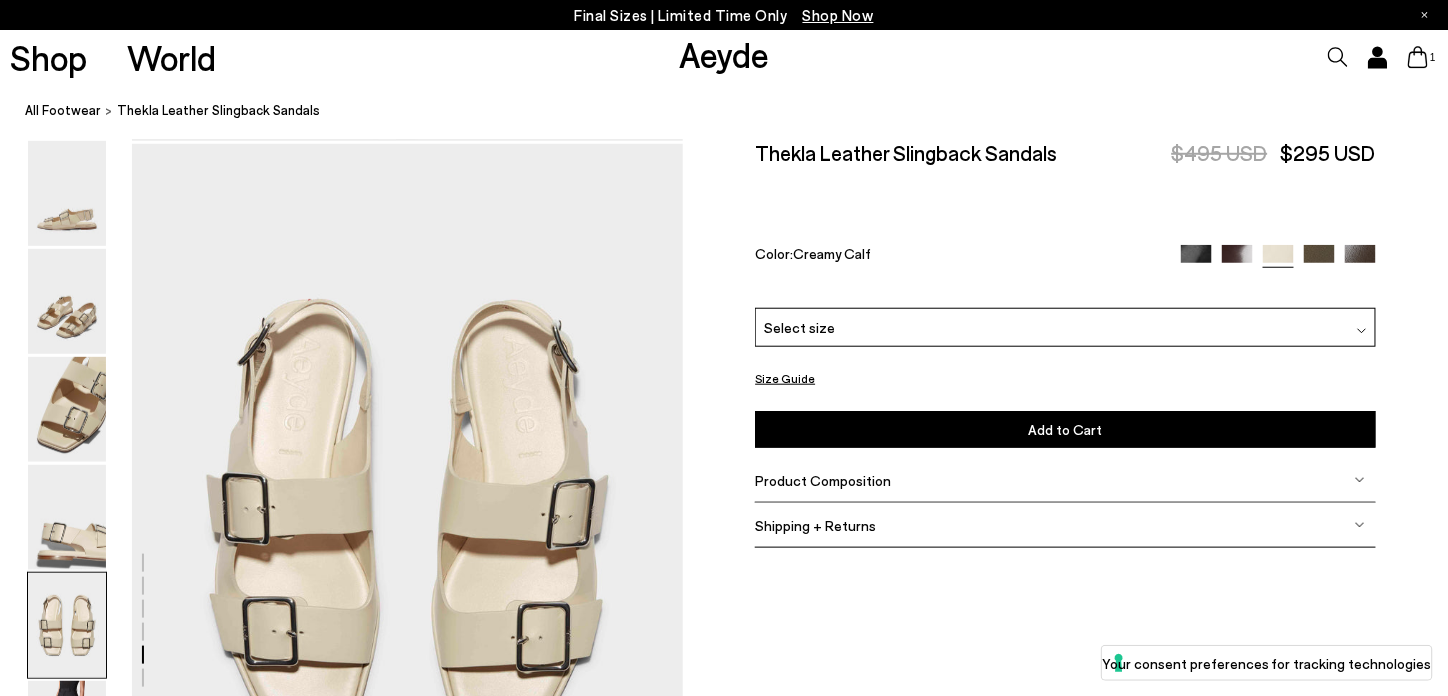 scroll, scrollTop: 2954, scrollLeft: 0, axis: vertical 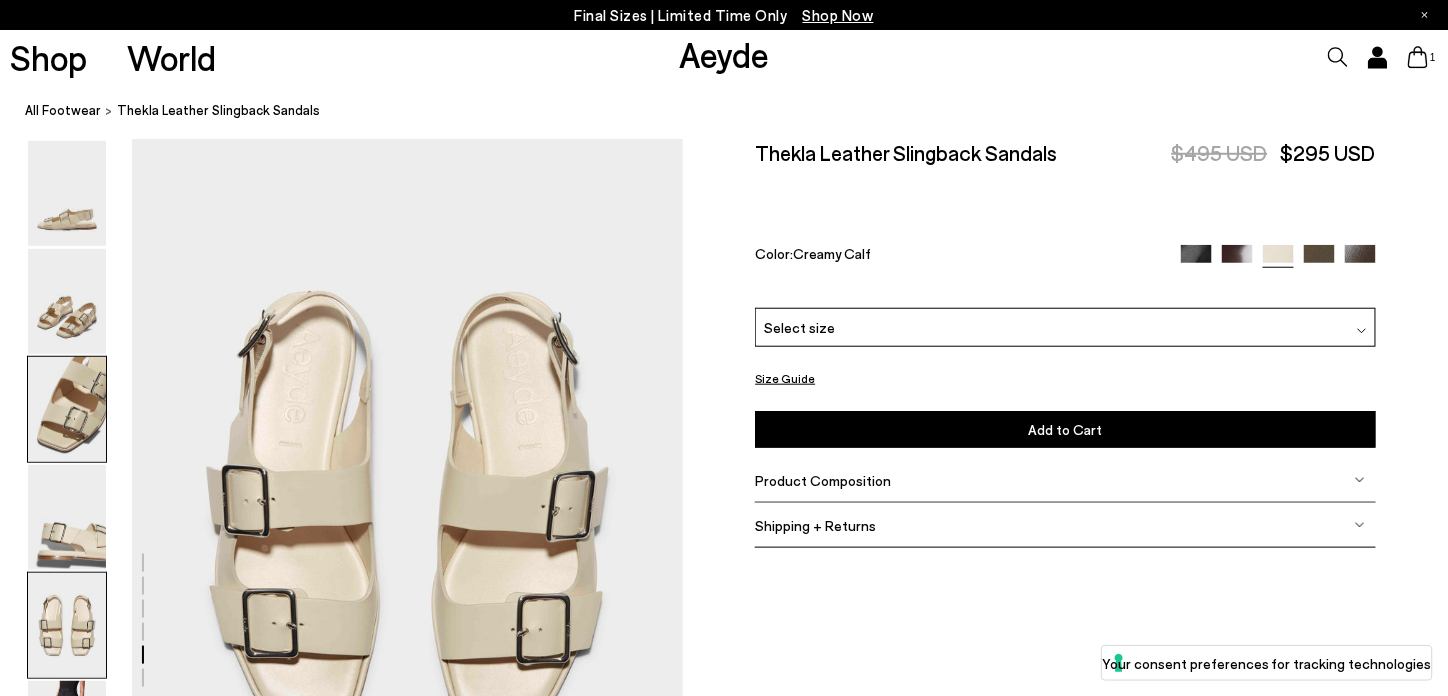 click at bounding box center (67, 408) 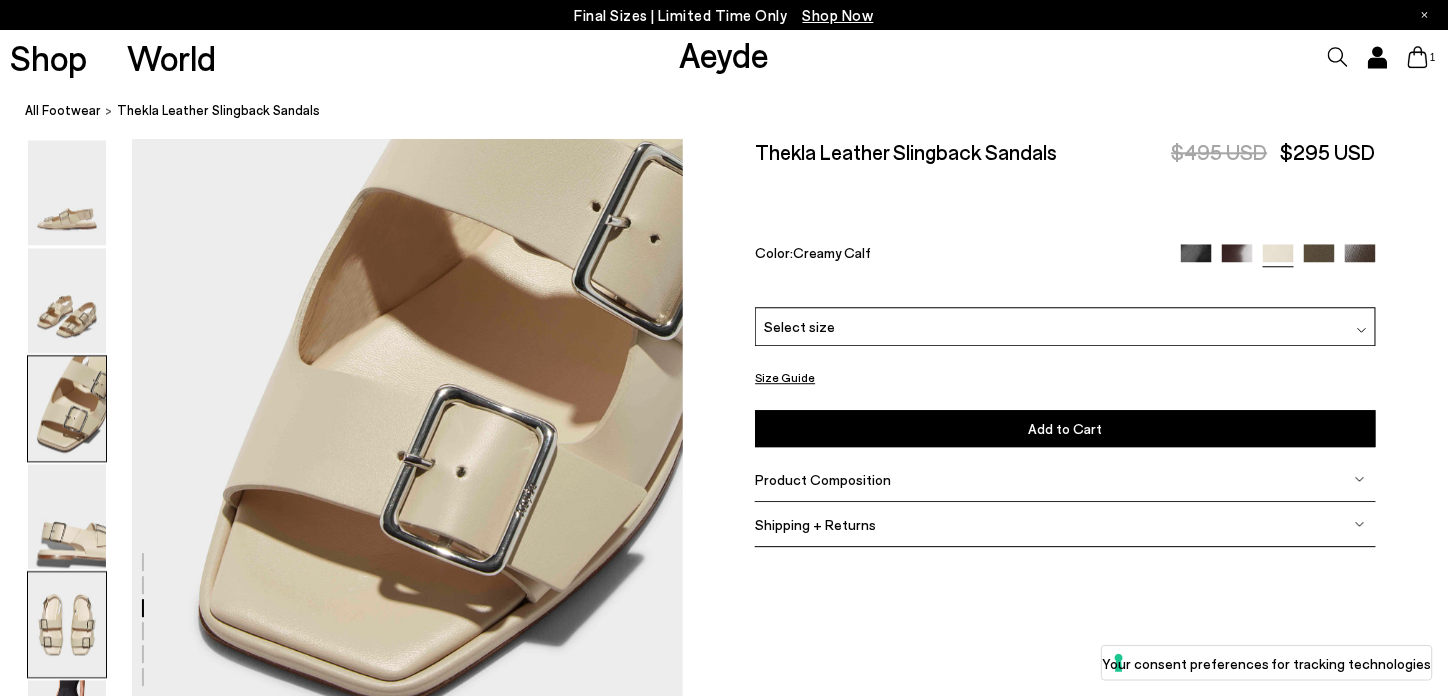 click at bounding box center (67, 624) 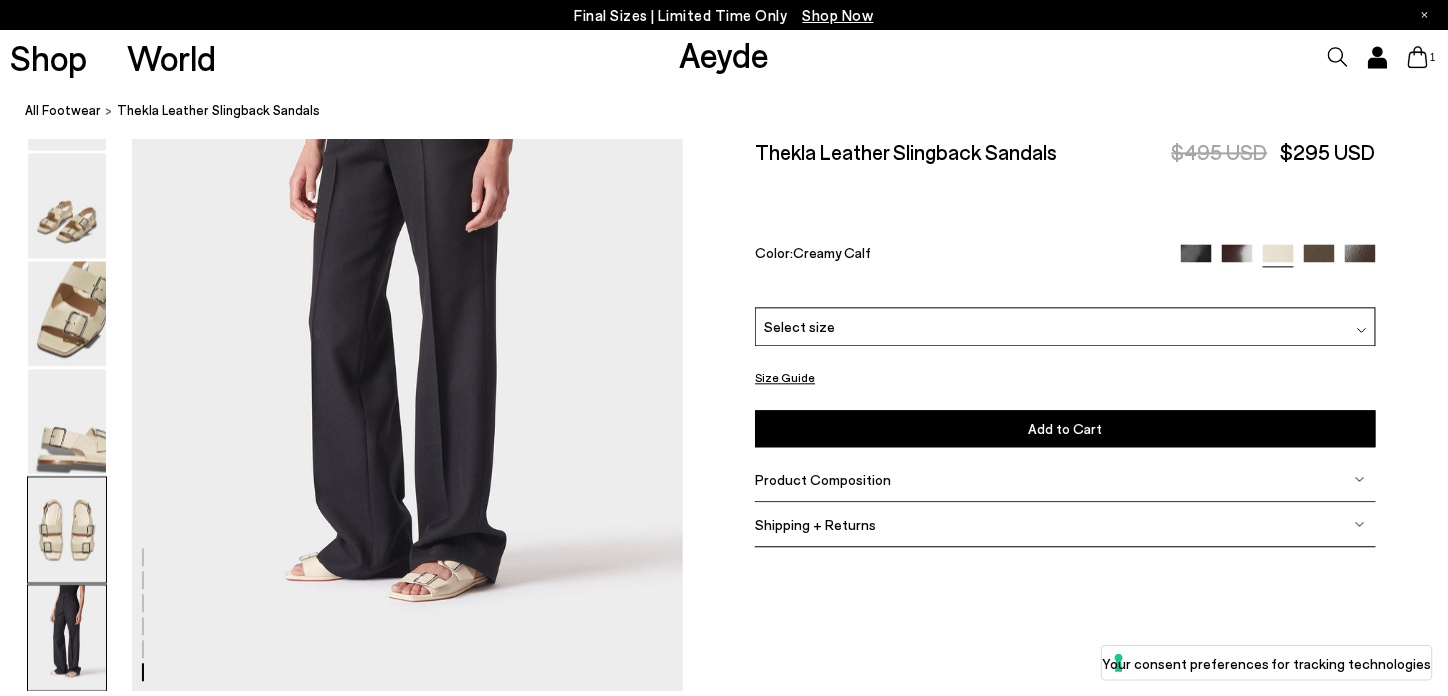 scroll, scrollTop: 3954, scrollLeft: 0, axis: vertical 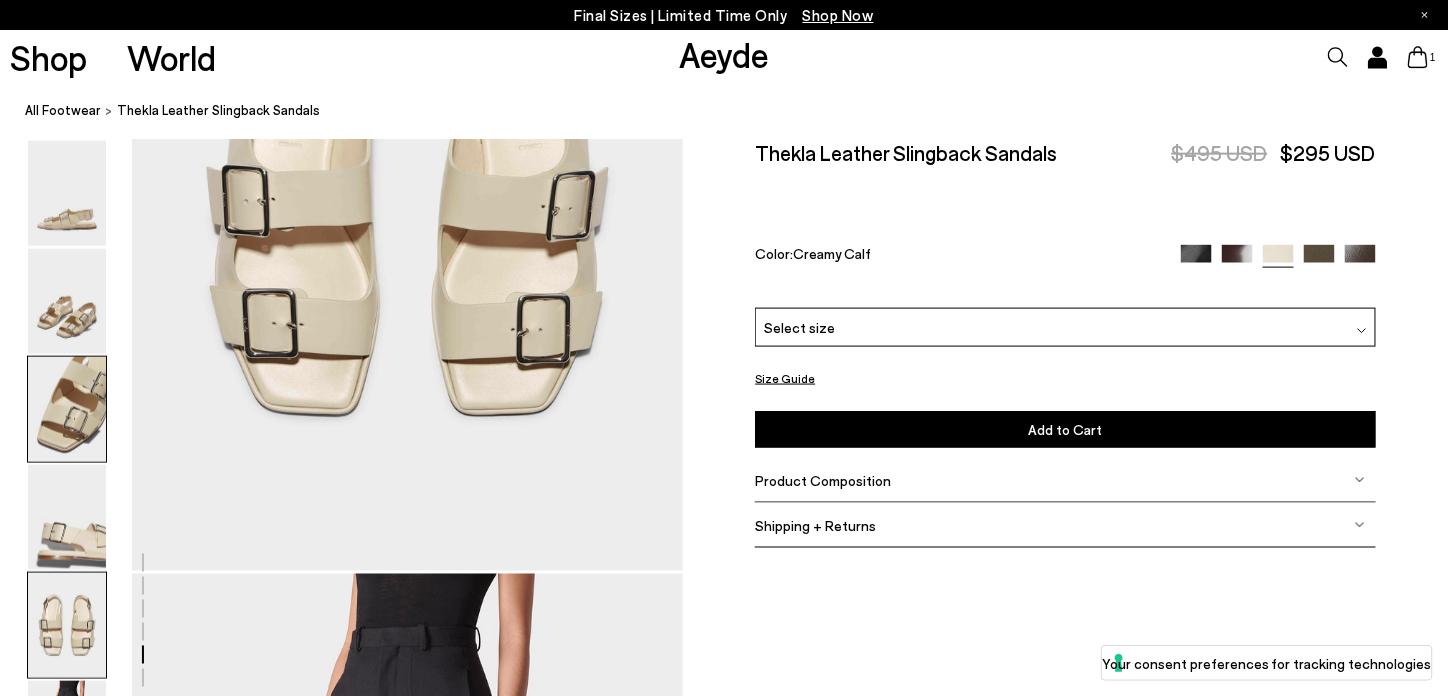 click at bounding box center (67, 408) 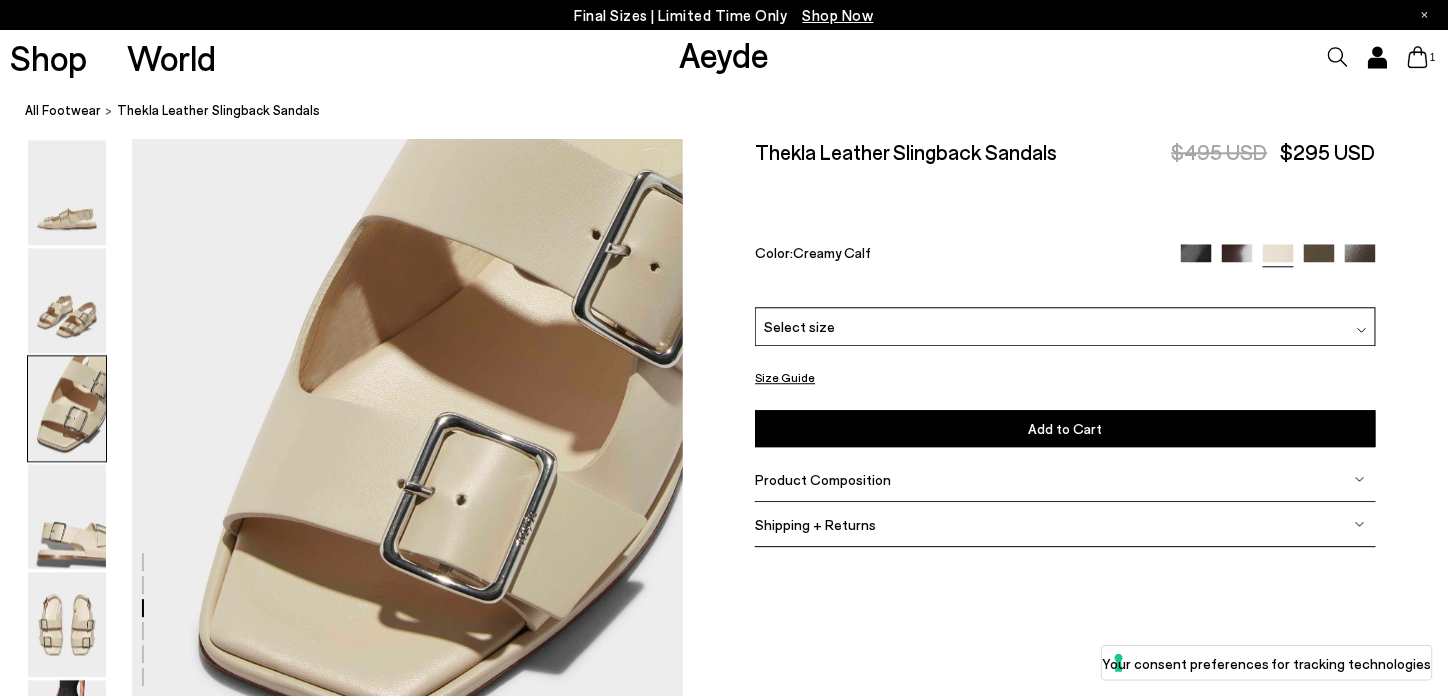 scroll, scrollTop: 1478, scrollLeft: 0, axis: vertical 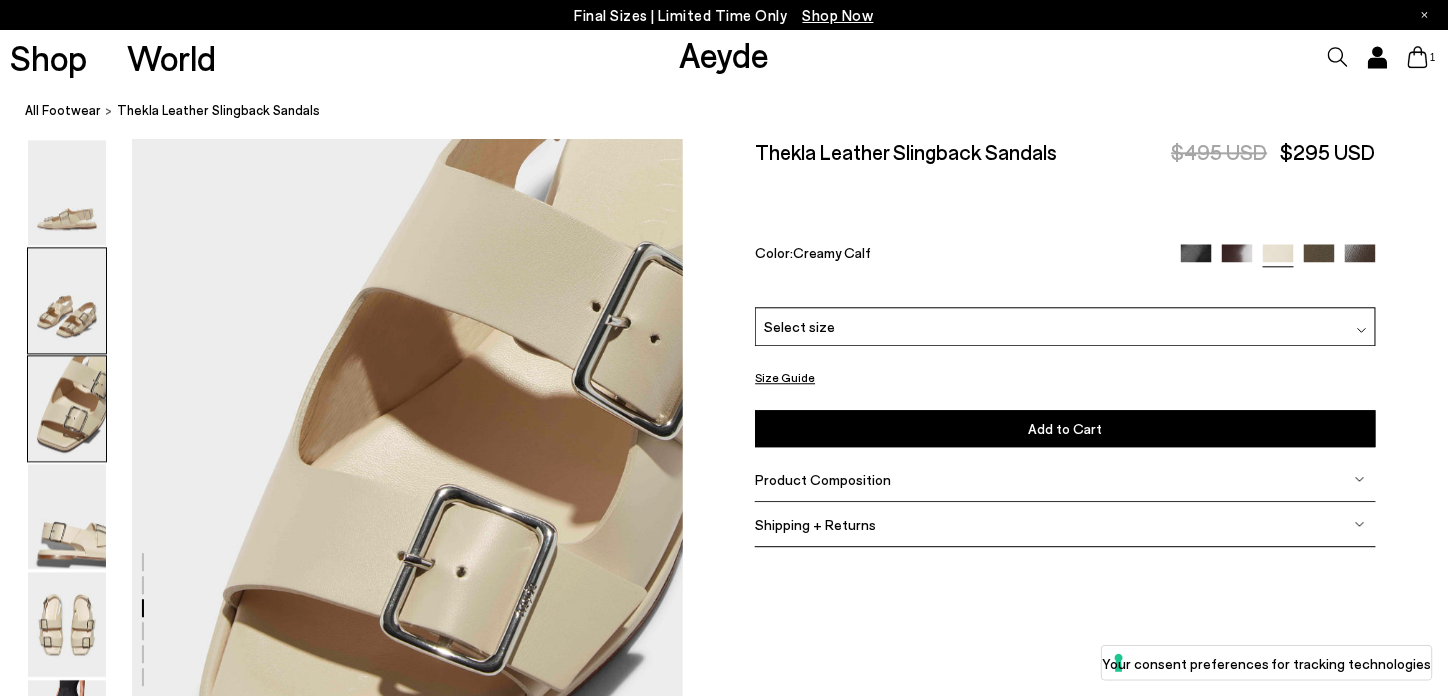 click at bounding box center (67, 300) 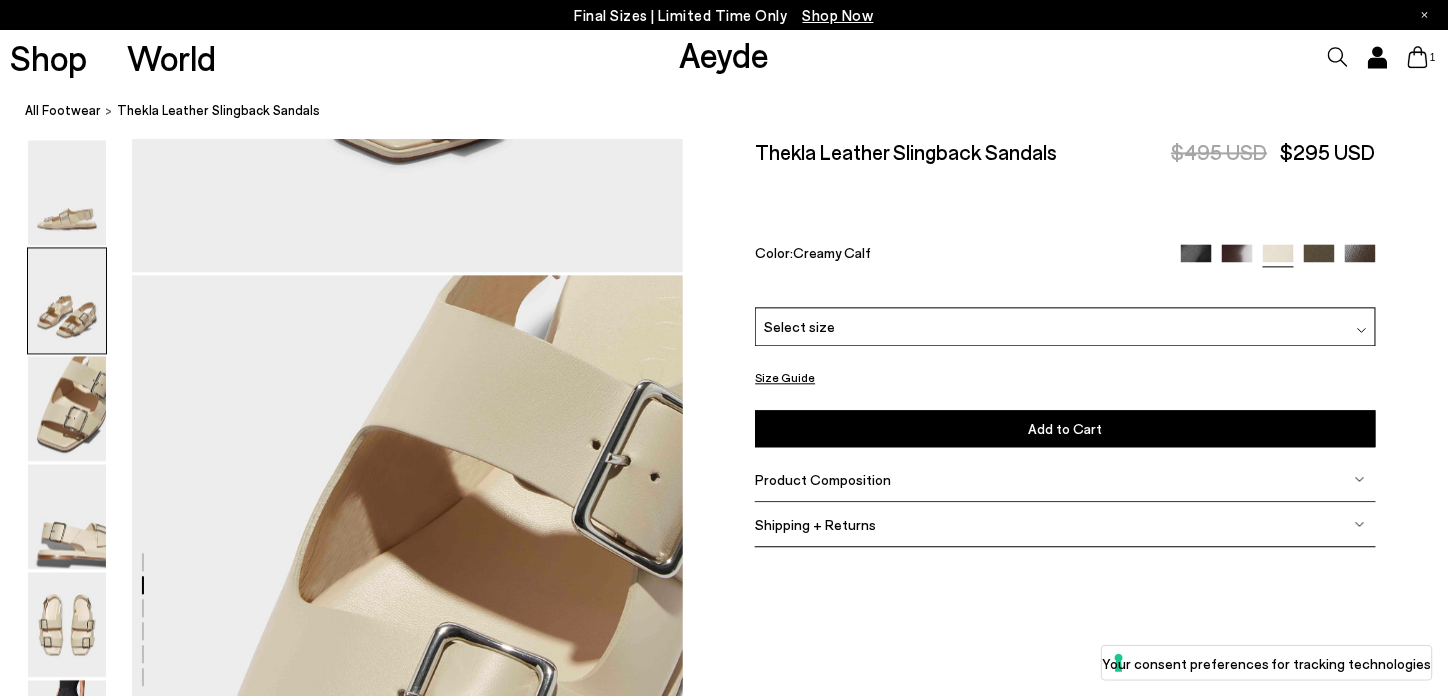 scroll, scrollTop: 1340, scrollLeft: 0, axis: vertical 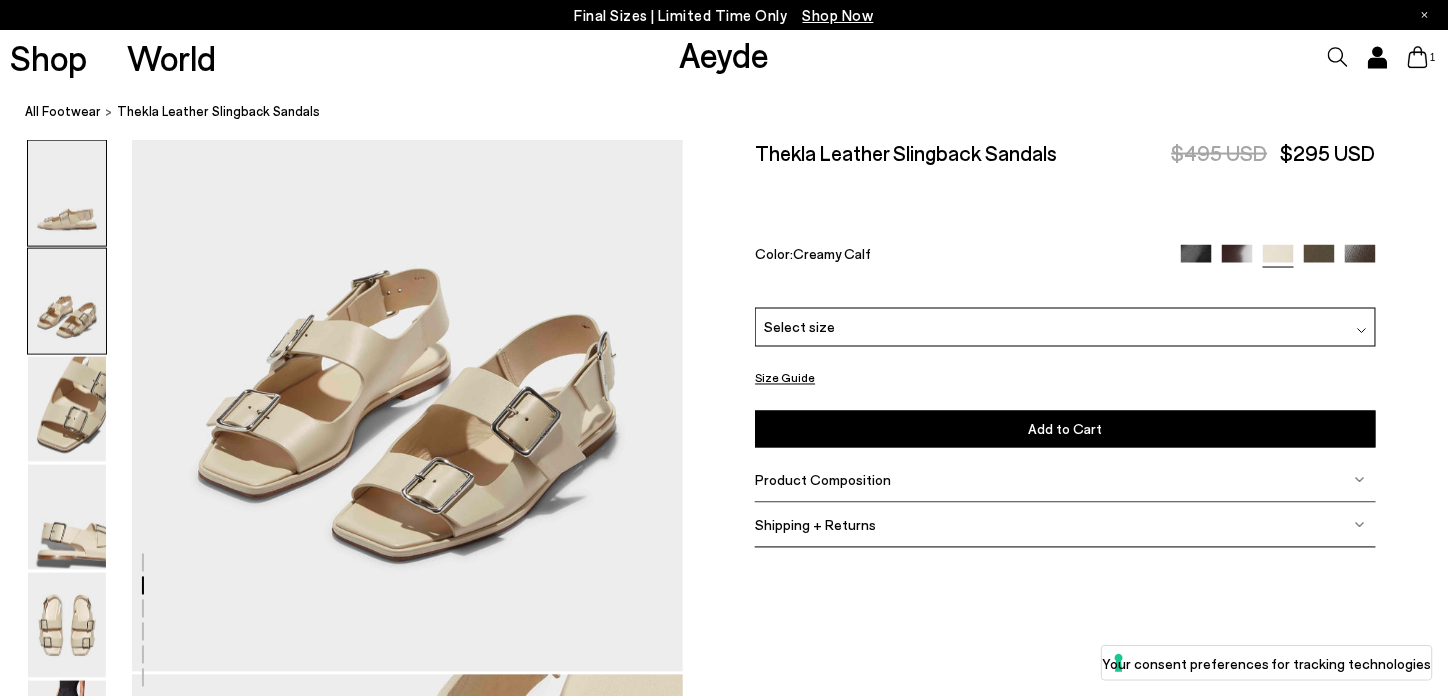 click at bounding box center (67, 192) 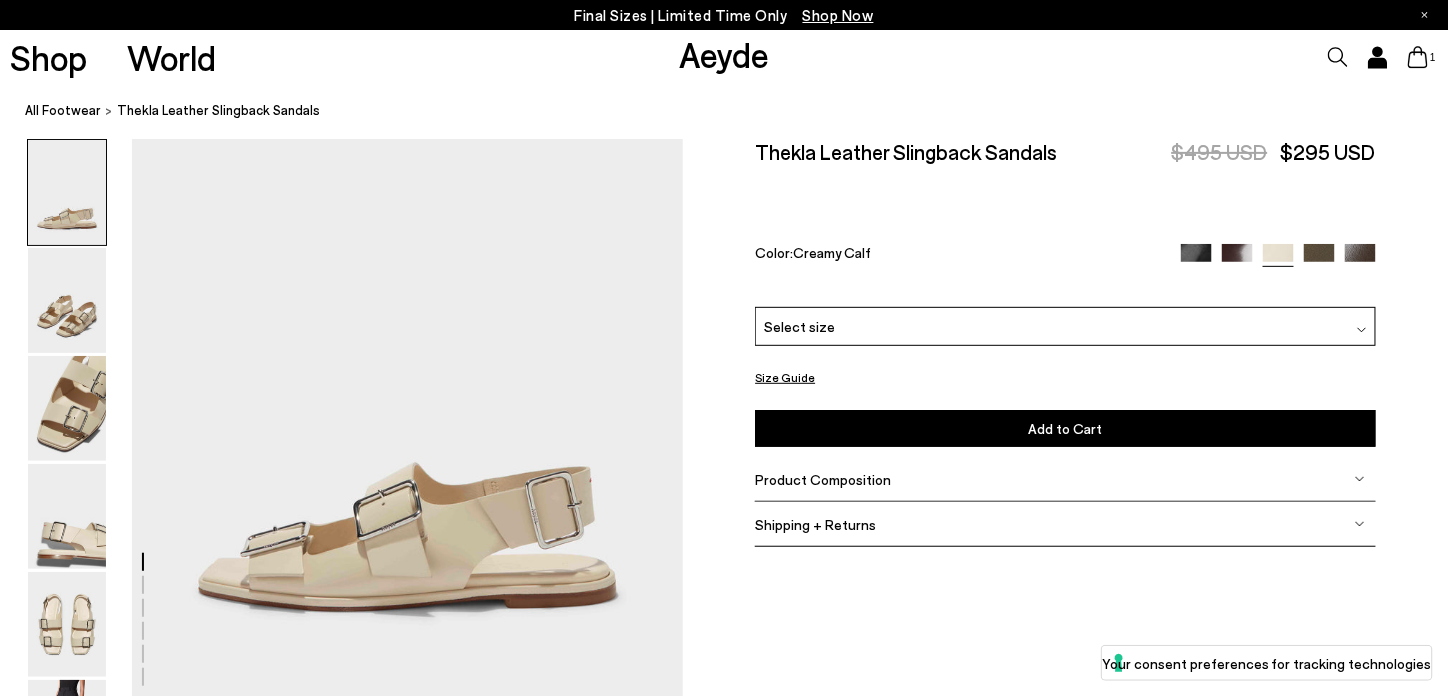 scroll, scrollTop: 100, scrollLeft: 0, axis: vertical 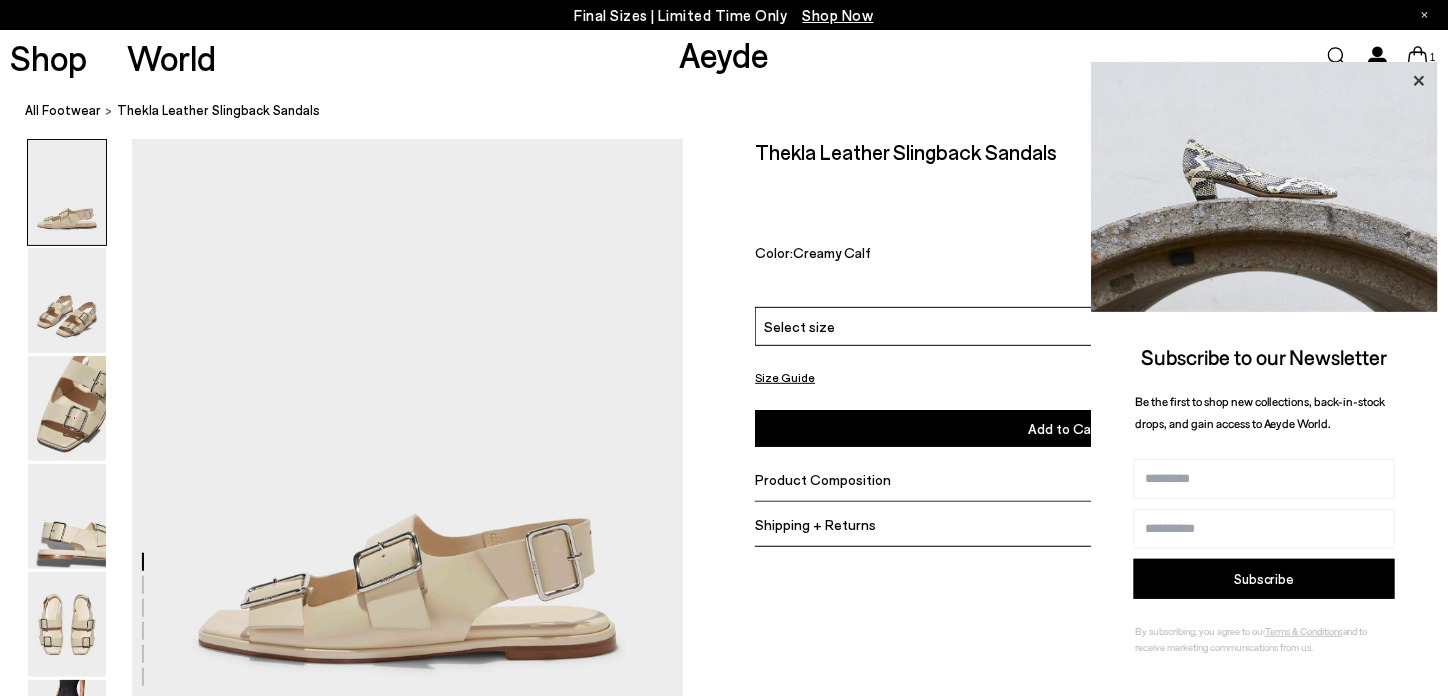 click 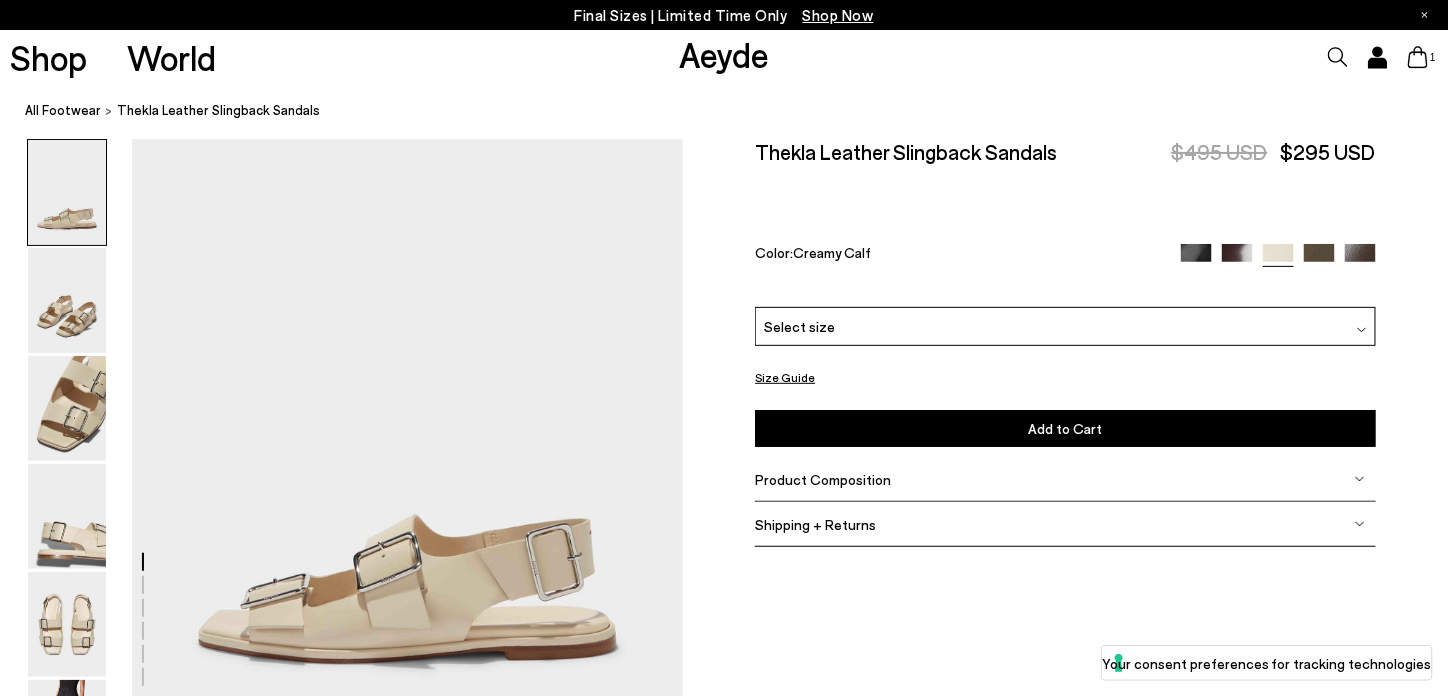 click on "Select size" at bounding box center [1065, 326] 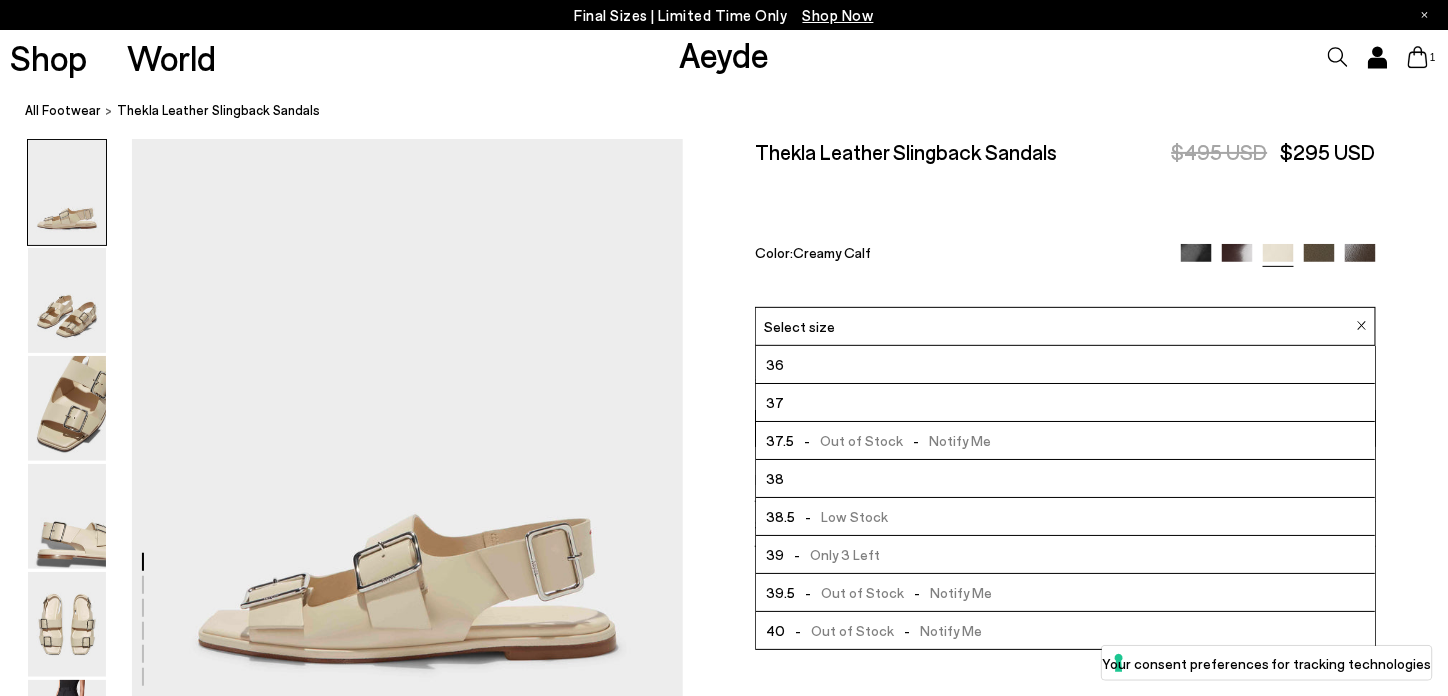 click on "- Low Stock" at bounding box center (841, 516) 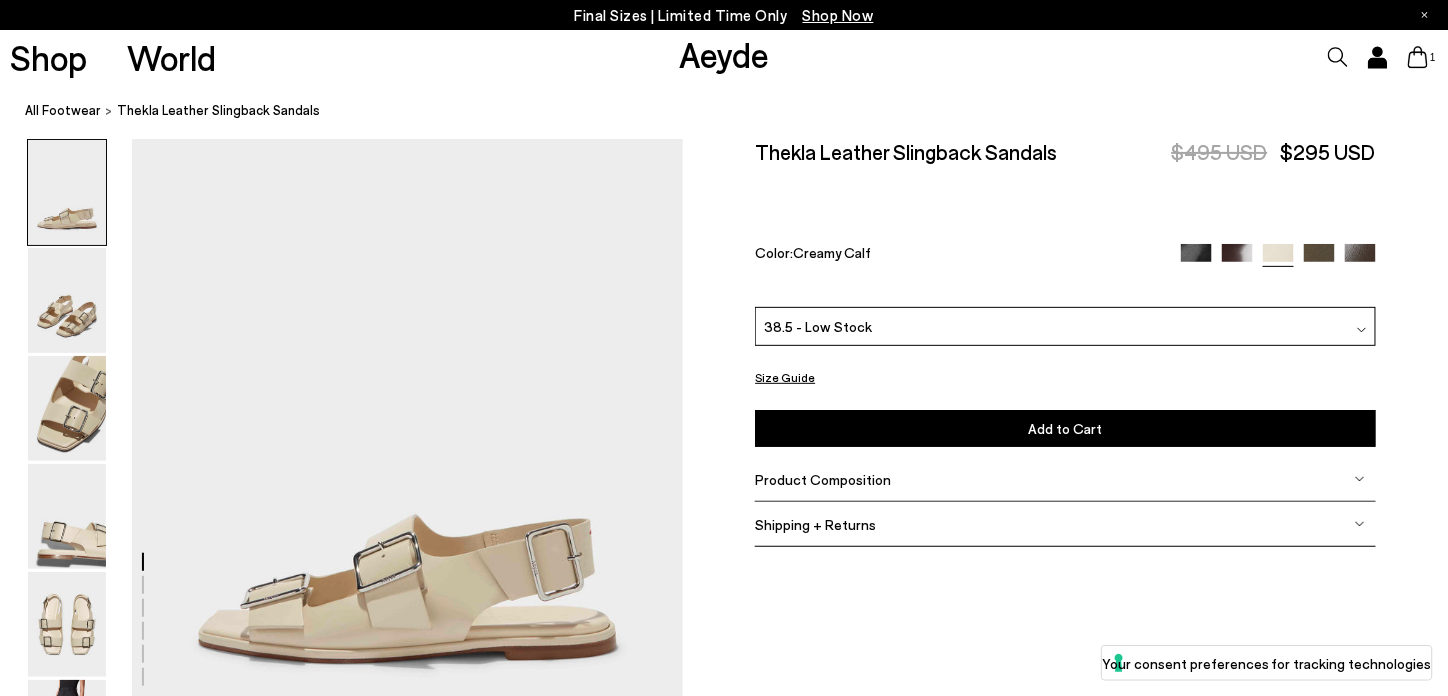 click 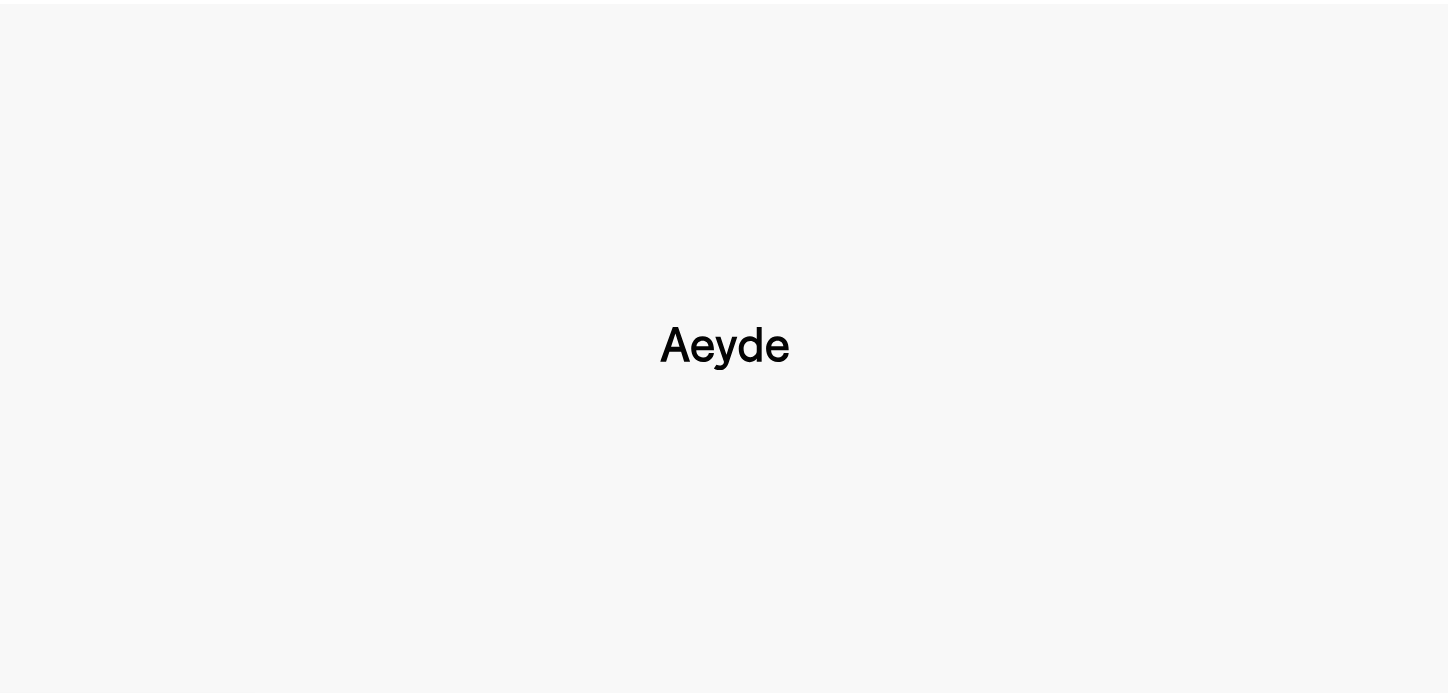 scroll, scrollTop: 0, scrollLeft: 0, axis: both 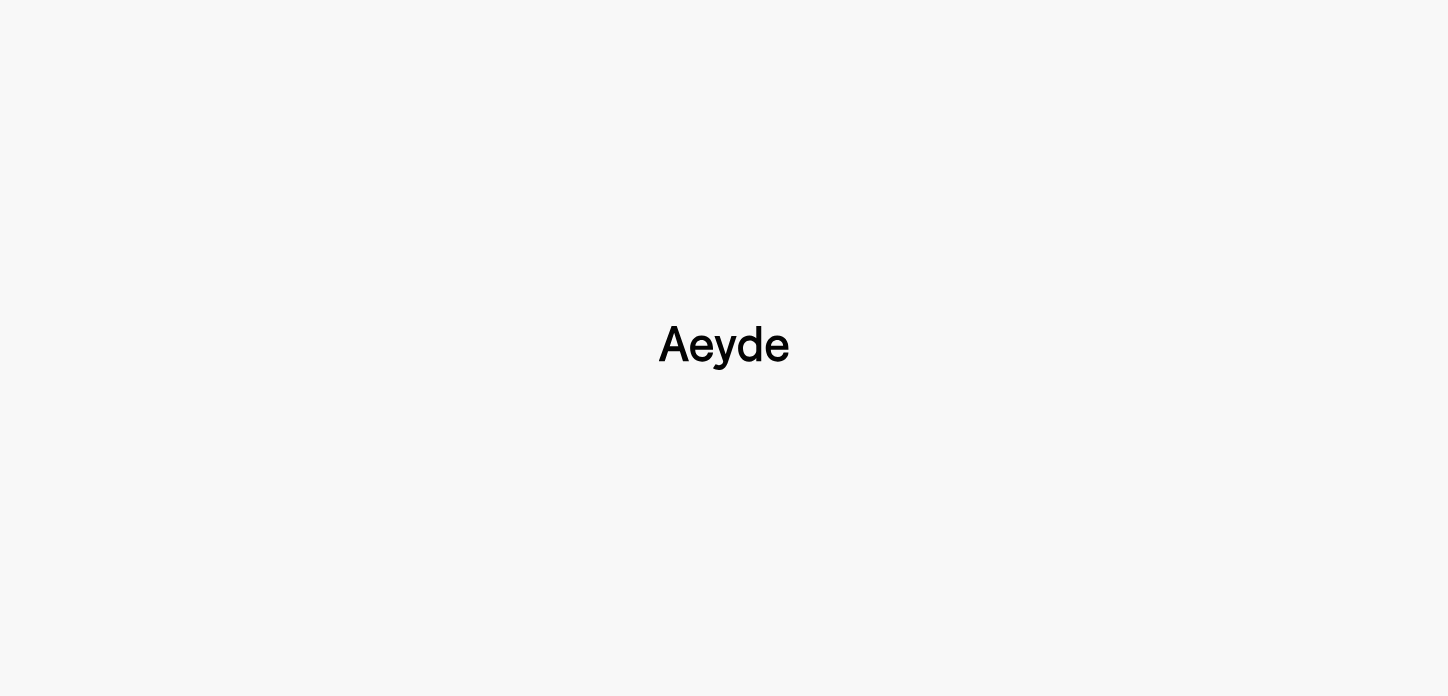 type 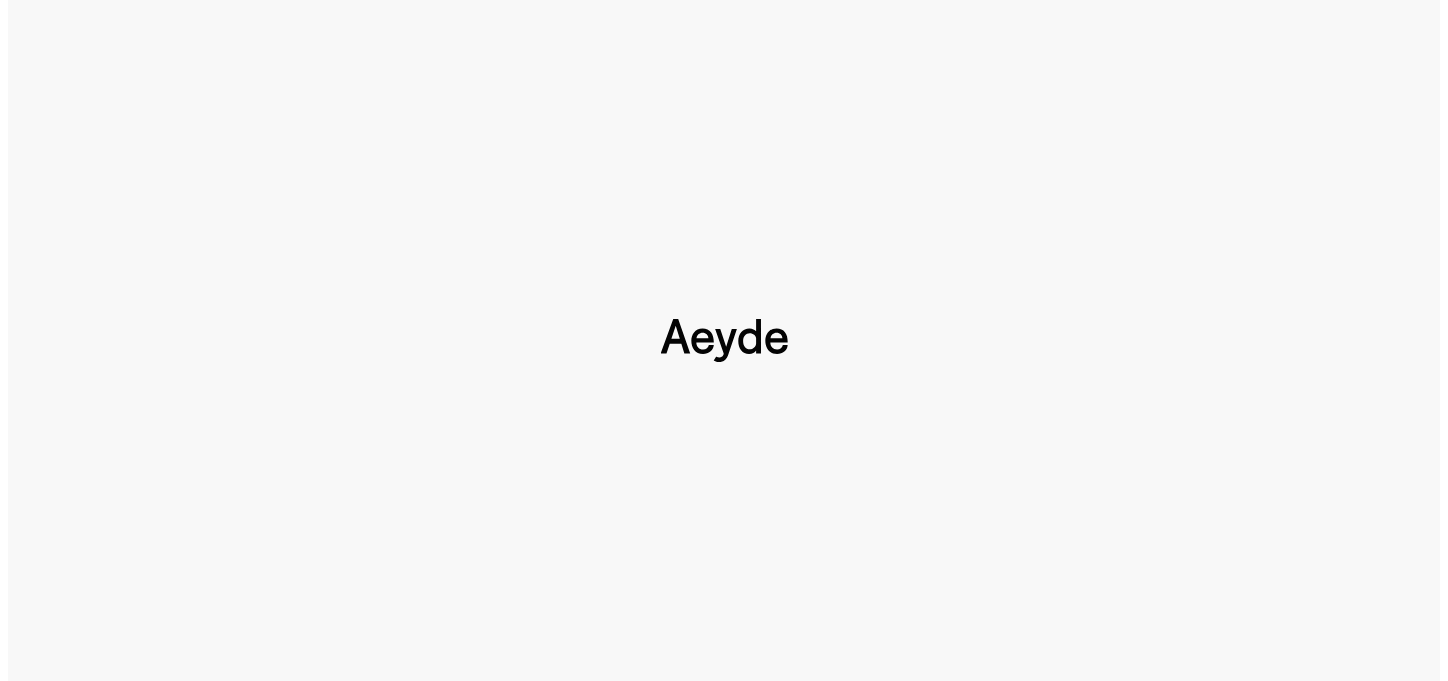 scroll, scrollTop: 0, scrollLeft: 0, axis: both 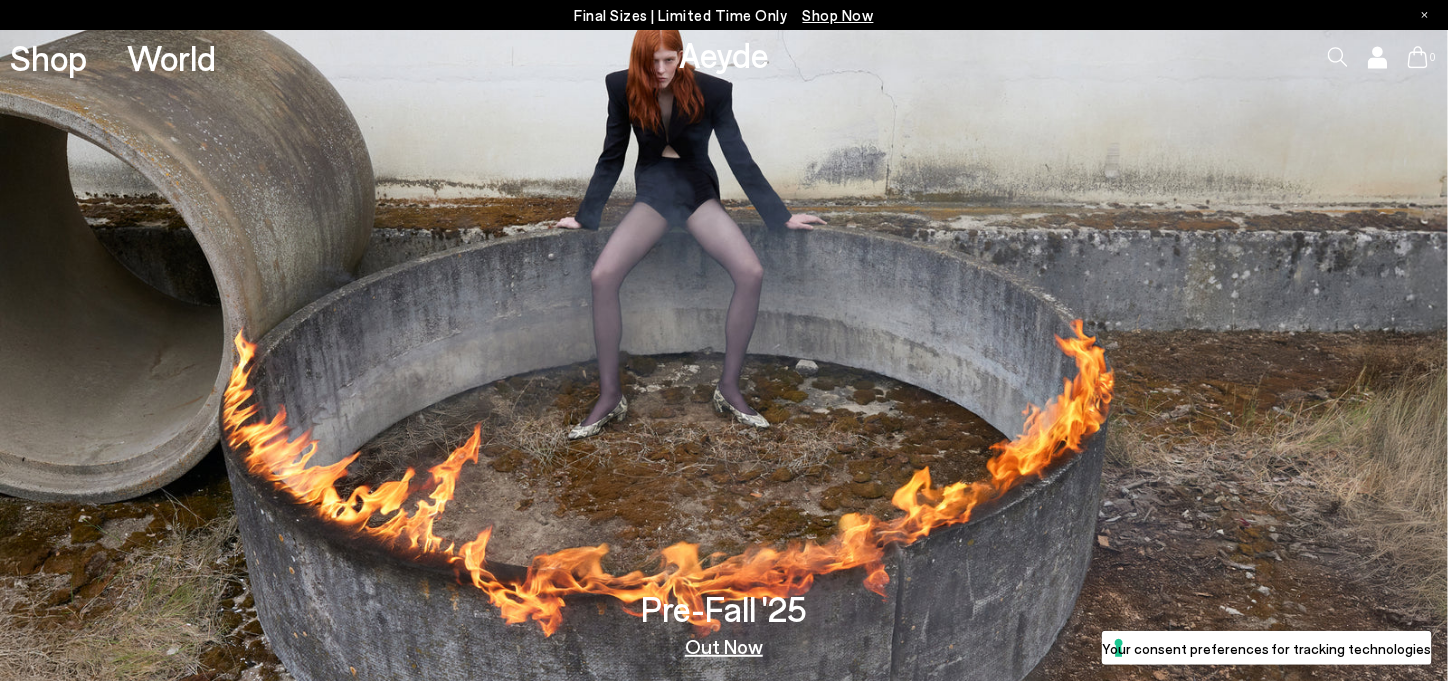 type 